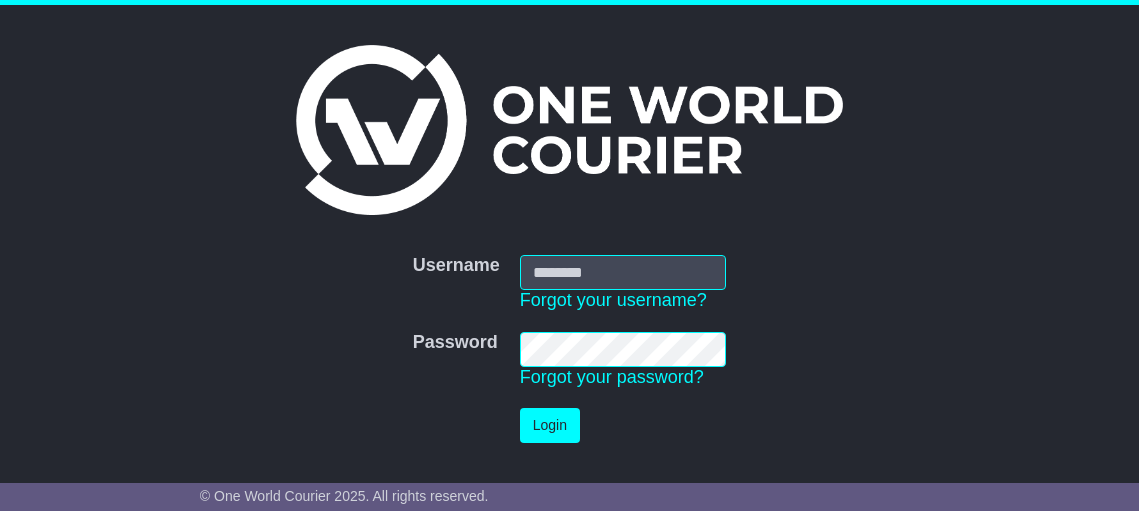 scroll, scrollTop: 0, scrollLeft: 0, axis: both 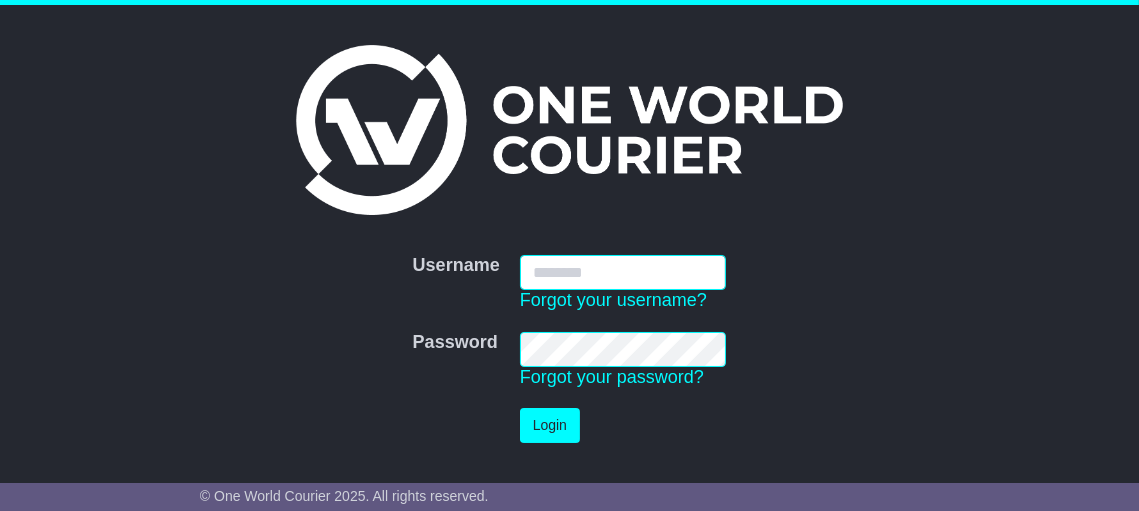 type on "**********" 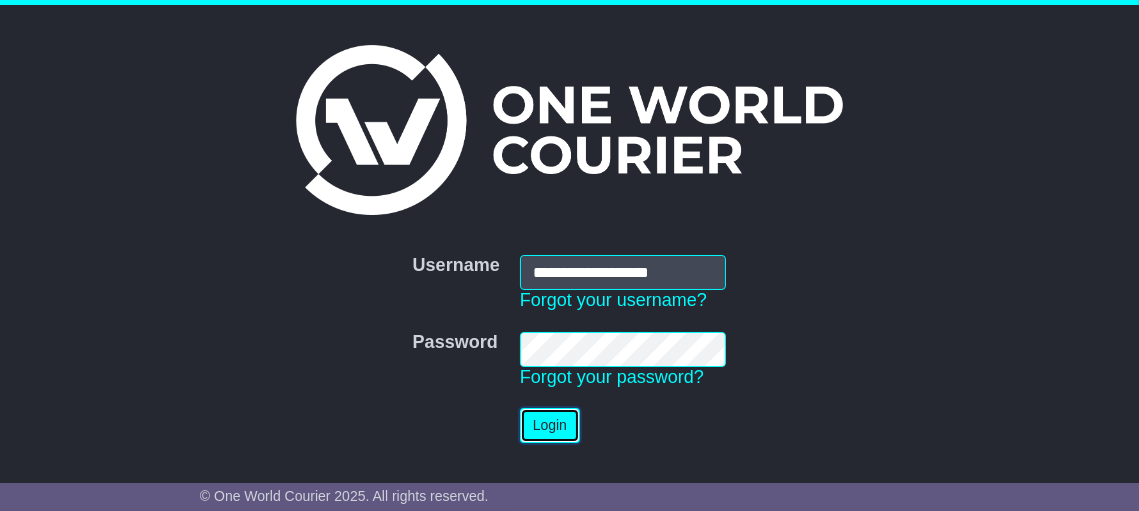 click on "Login" at bounding box center (550, 425) 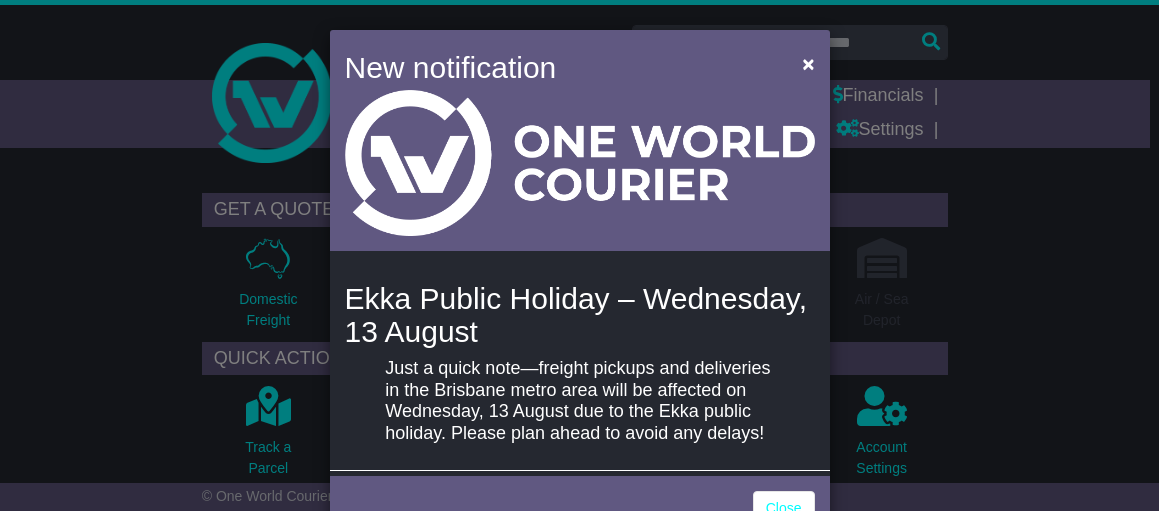 scroll, scrollTop: 0, scrollLeft: 0, axis: both 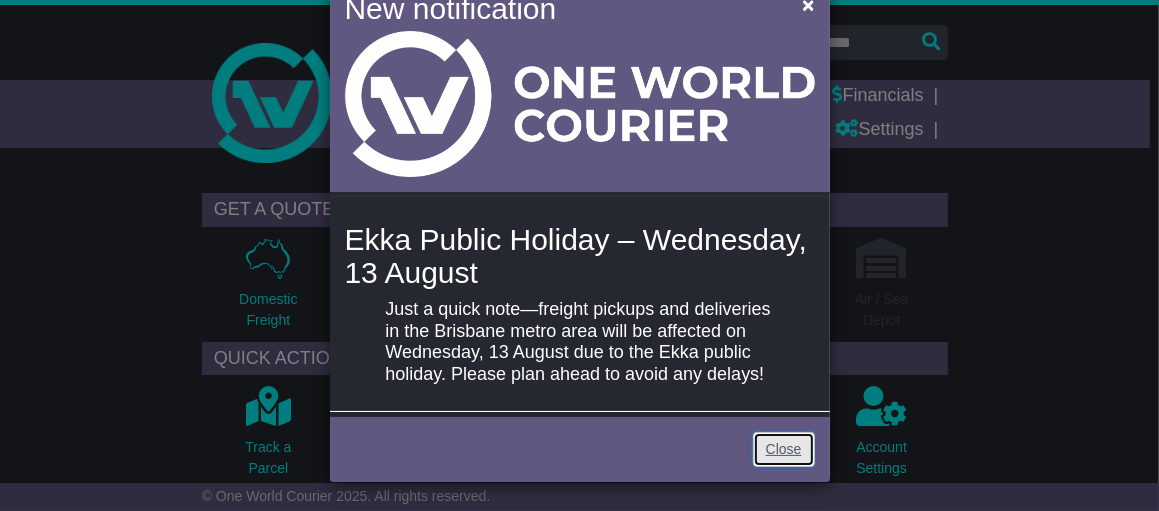 click on "Close" at bounding box center [784, 449] 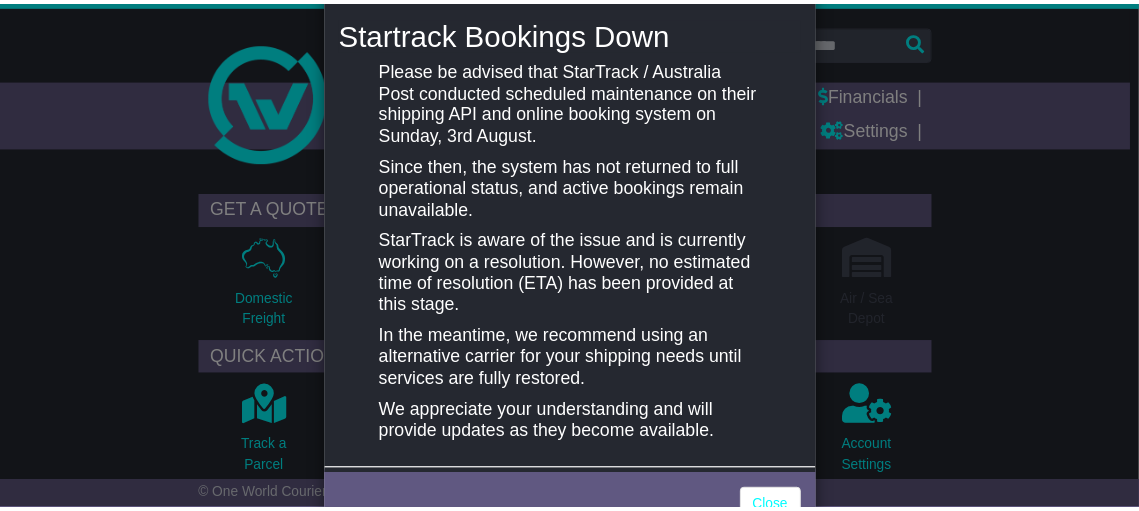 scroll, scrollTop: 325, scrollLeft: 0, axis: vertical 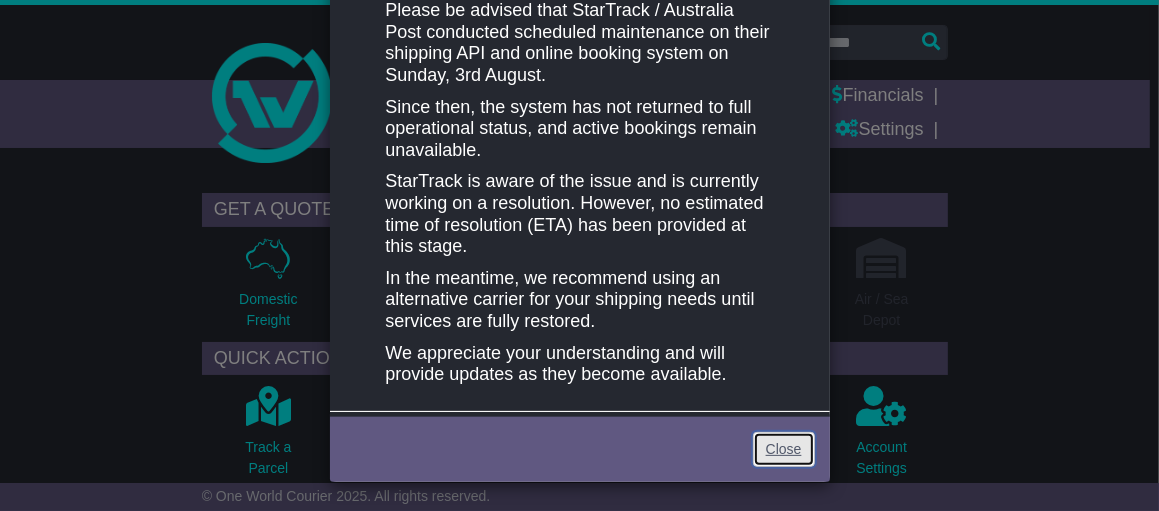 click on "Close" at bounding box center [784, 449] 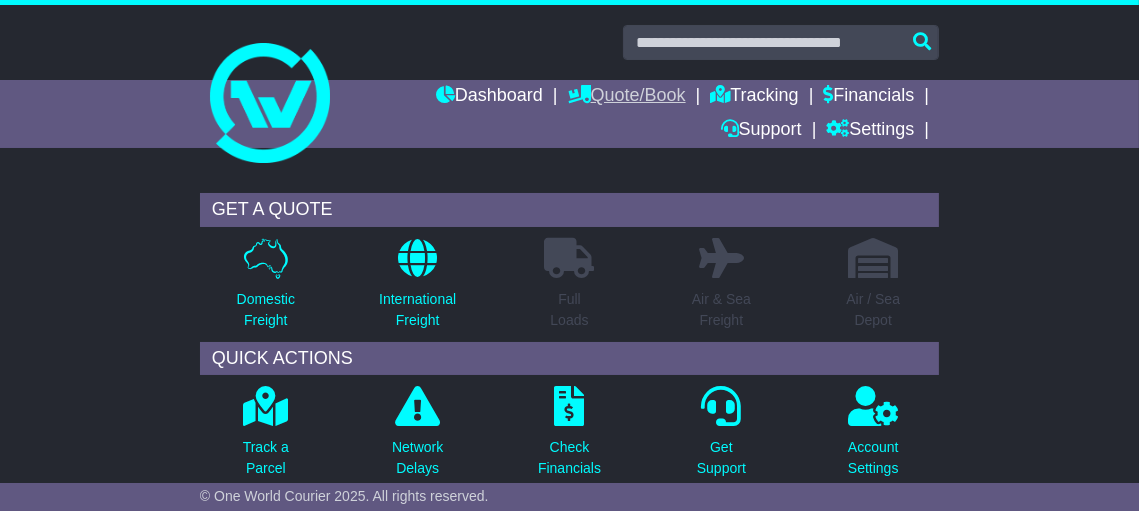 click on "Quote/Book" at bounding box center (627, 97) 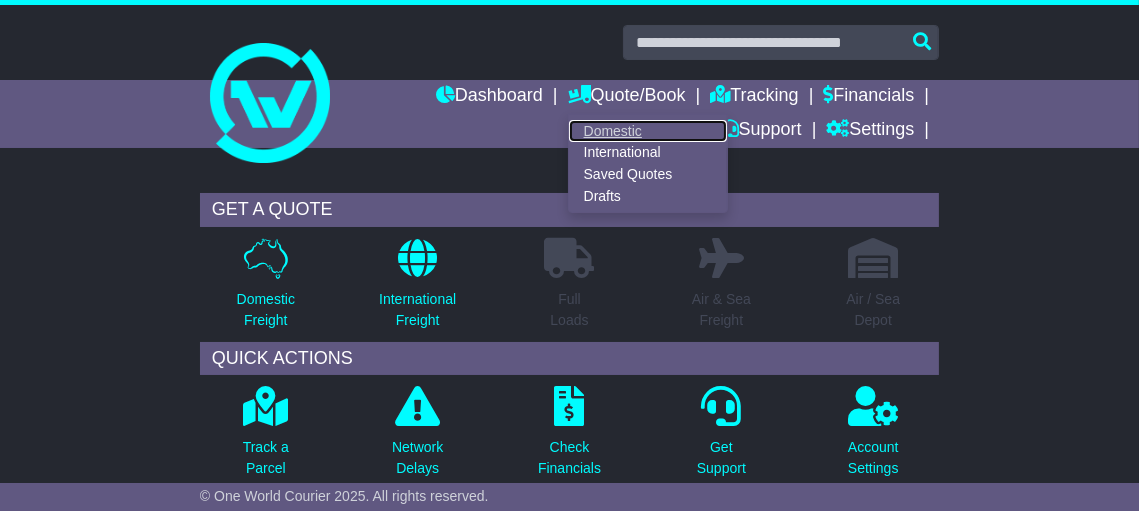 click on "Domestic" at bounding box center [648, 131] 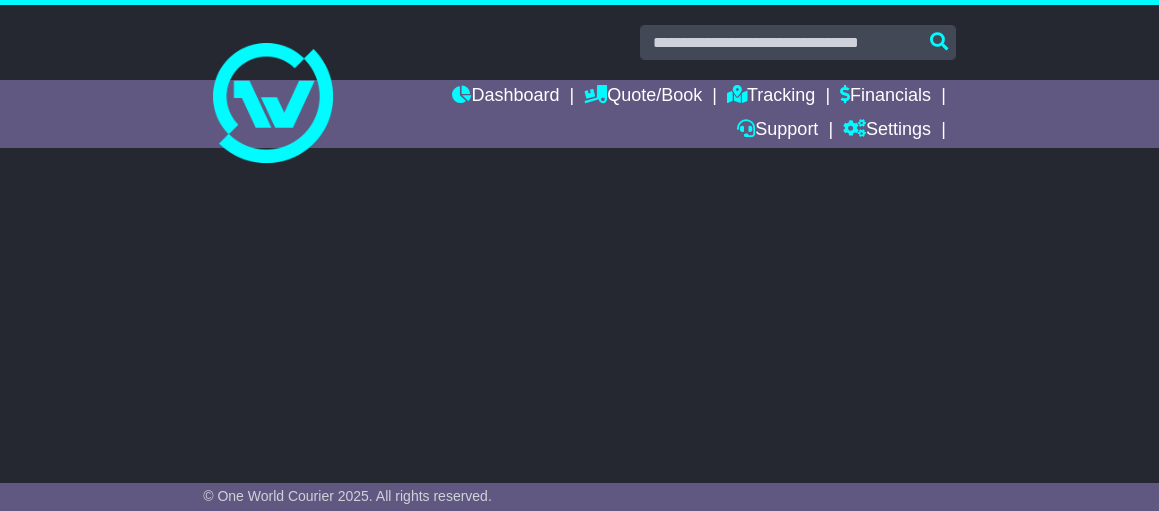 scroll, scrollTop: 0, scrollLeft: 0, axis: both 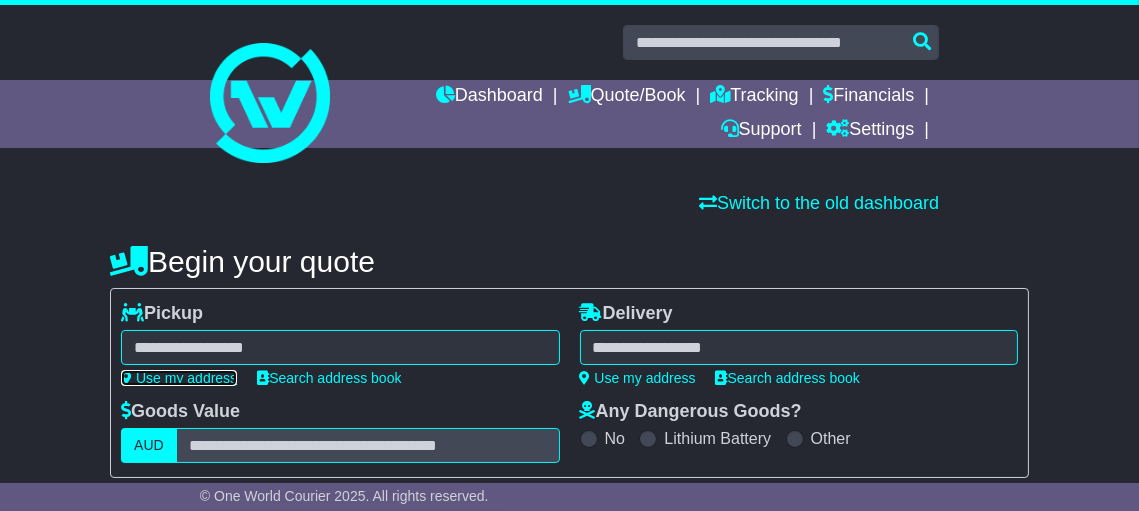 click on "Use my address" at bounding box center (179, 378) 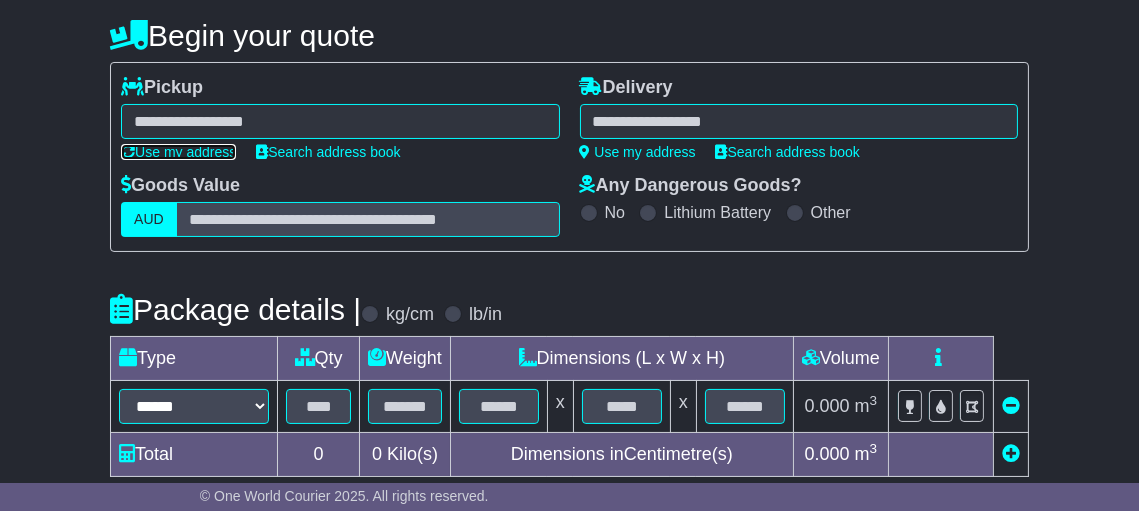 scroll, scrollTop: 266, scrollLeft: 0, axis: vertical 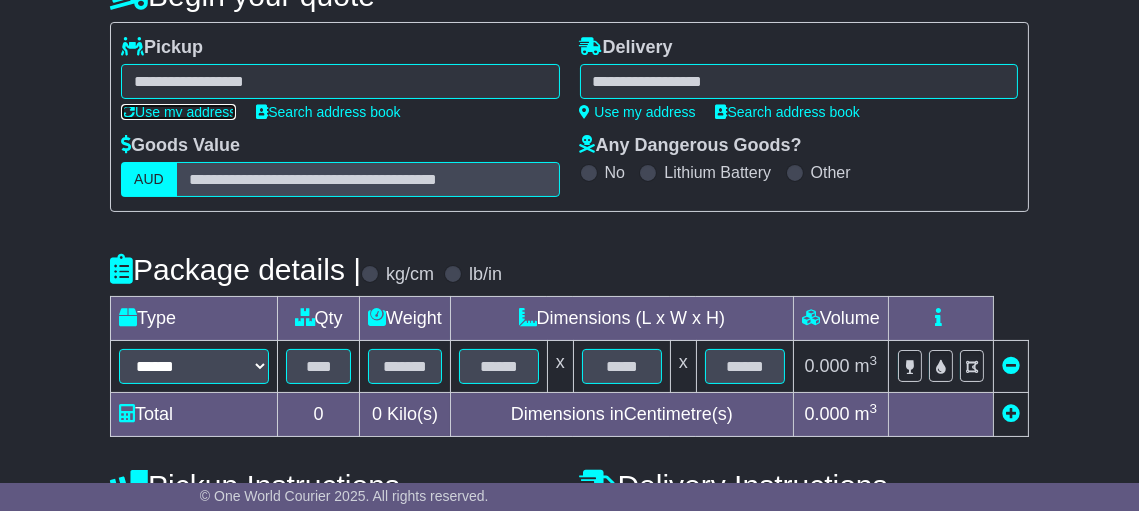 type on "**********" 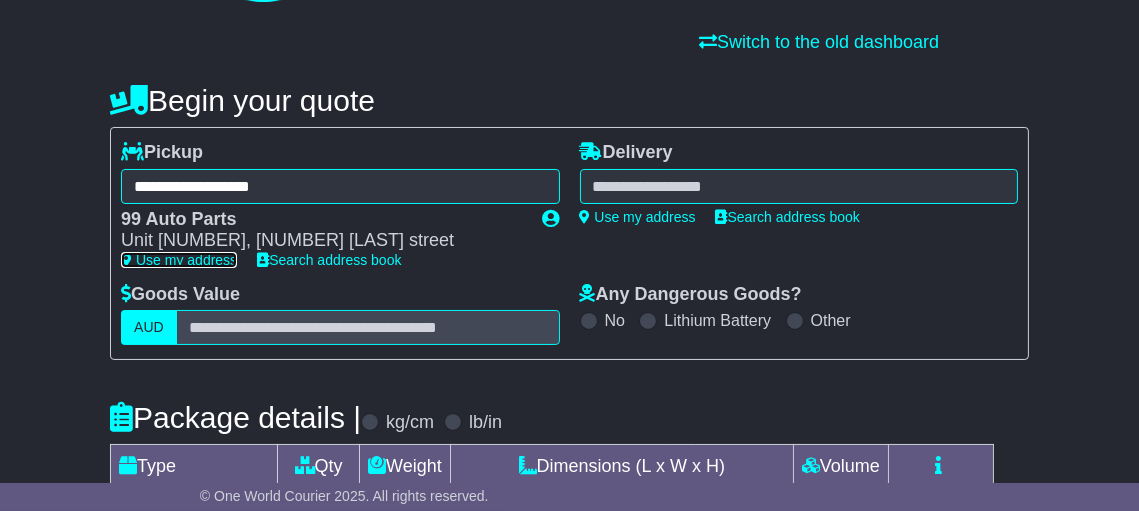 scroll, scrollTop: 133, scrollLeft: 0, axis: vertical 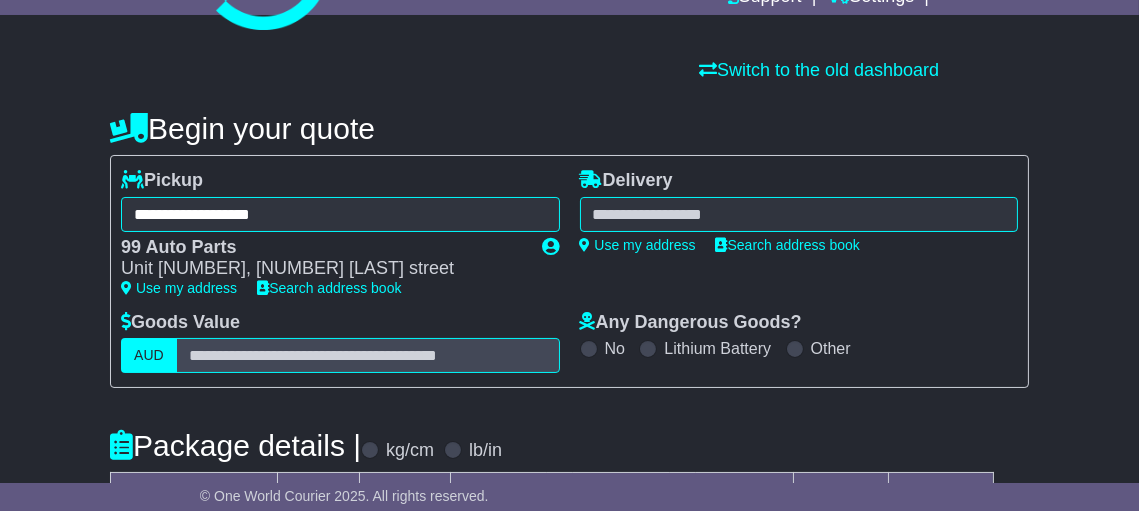 click at bounding box center (799, 214) 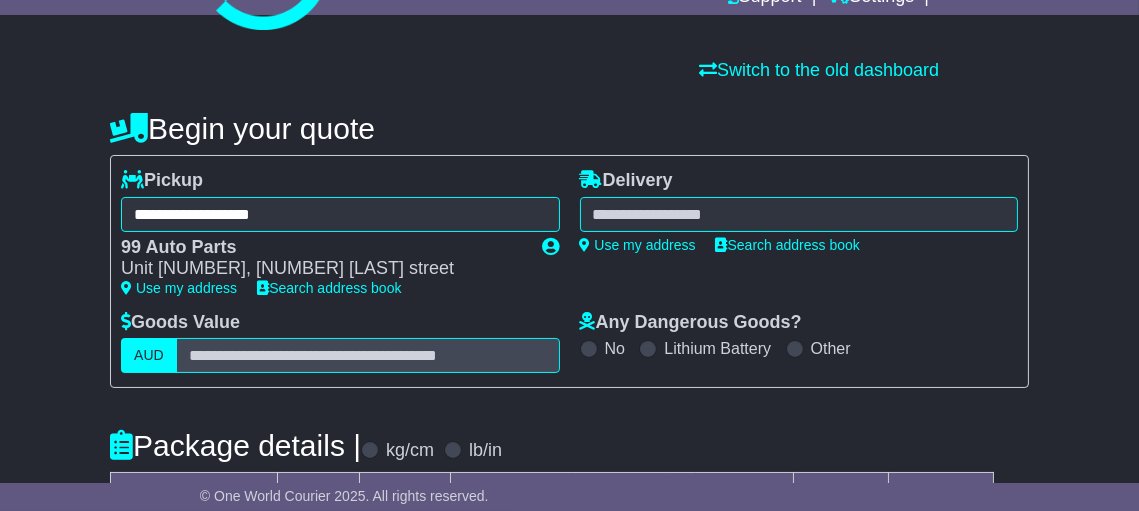 click at bounding box center (799, 214) 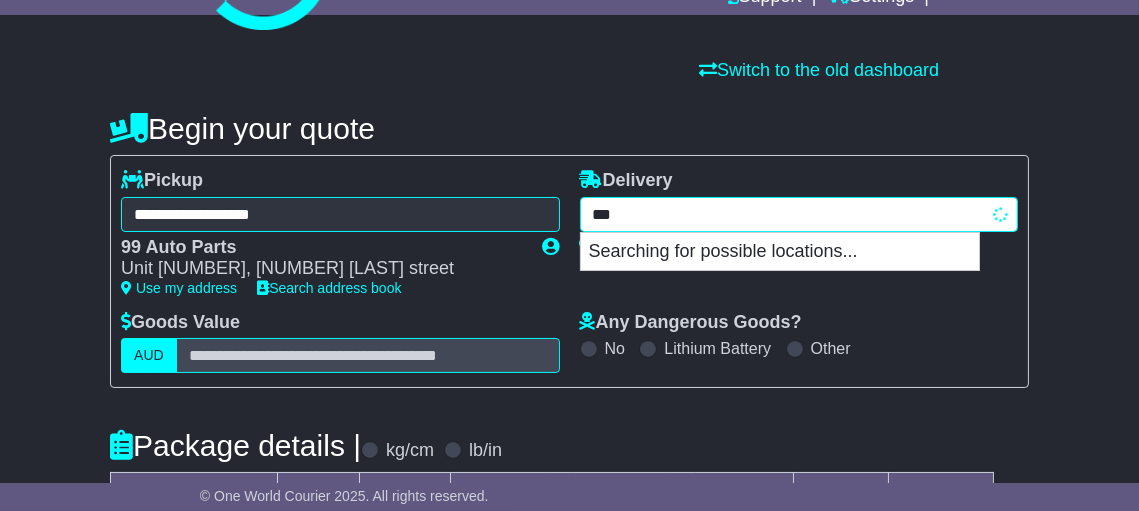 type on "****" 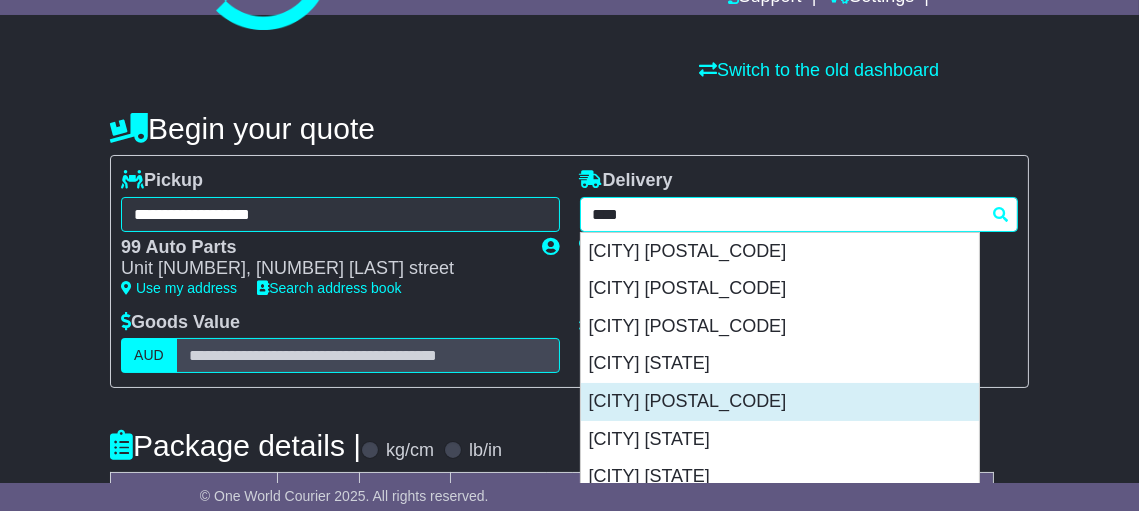 click on "[CITY] [POSTCODE]" at bounding box center [780, 402] 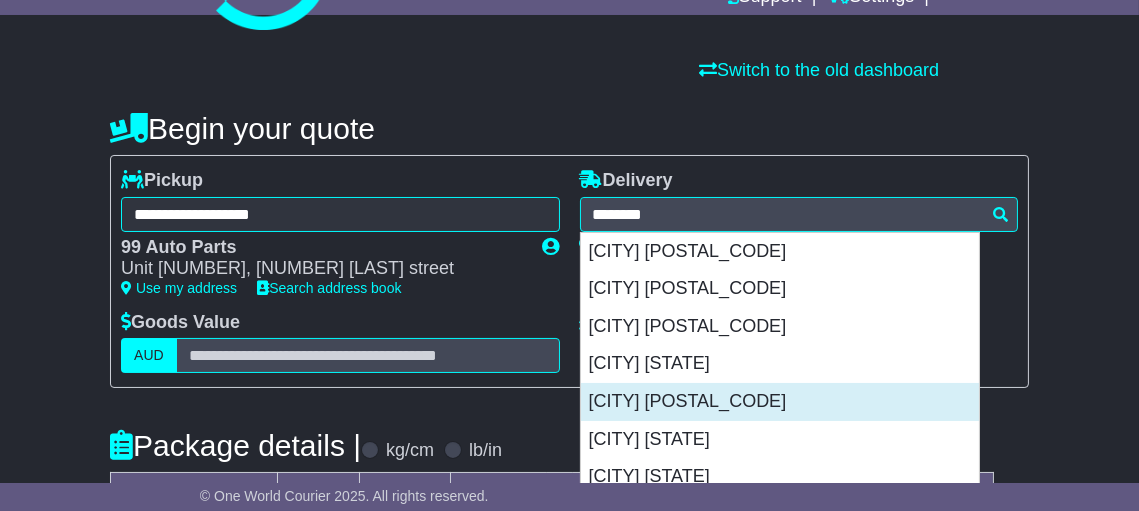 type on "**********" 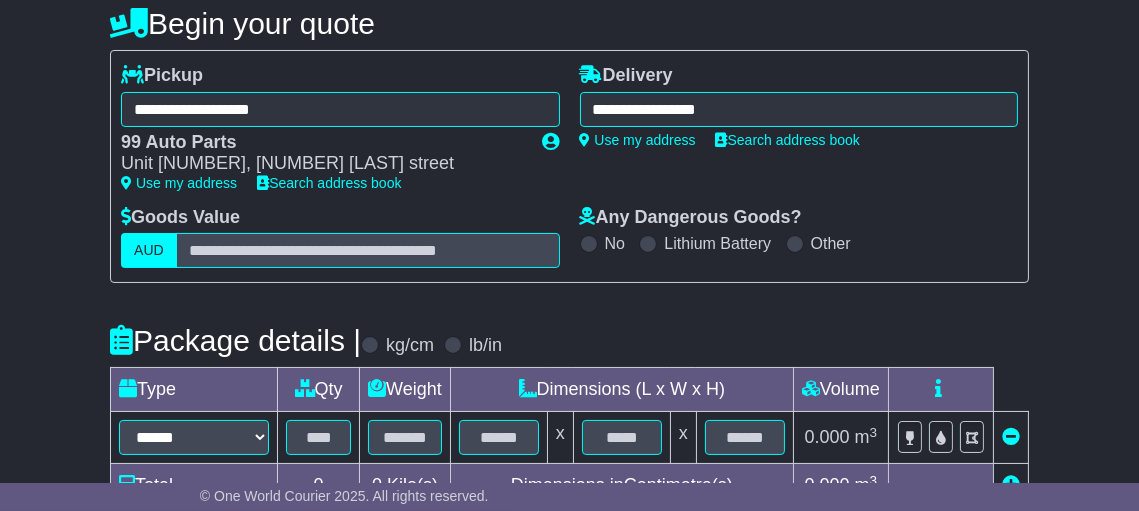 scroll, scrollTop: 266, scrollLeft: 0, axis: vertical 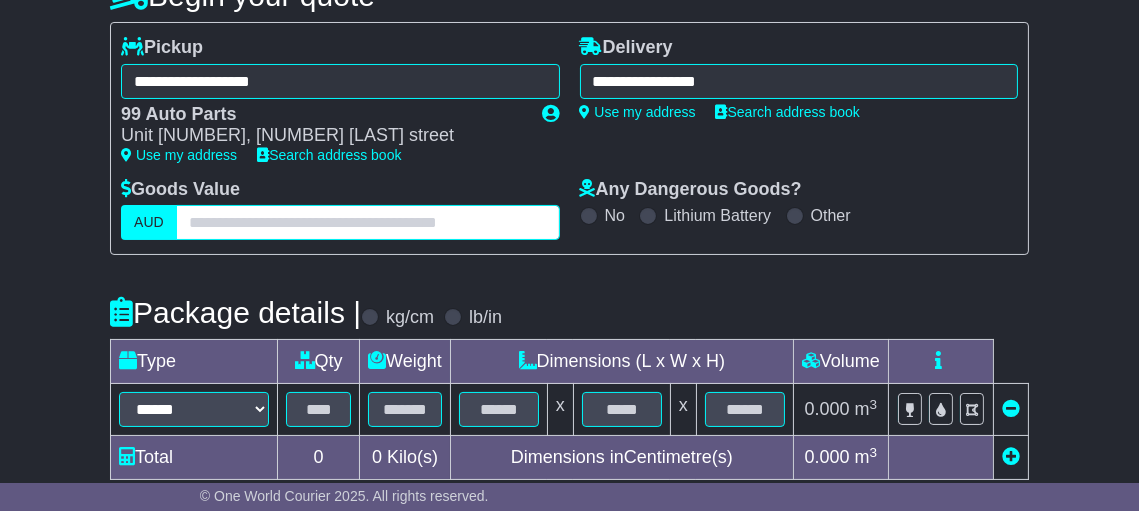 click at bounding box center (368, 222) 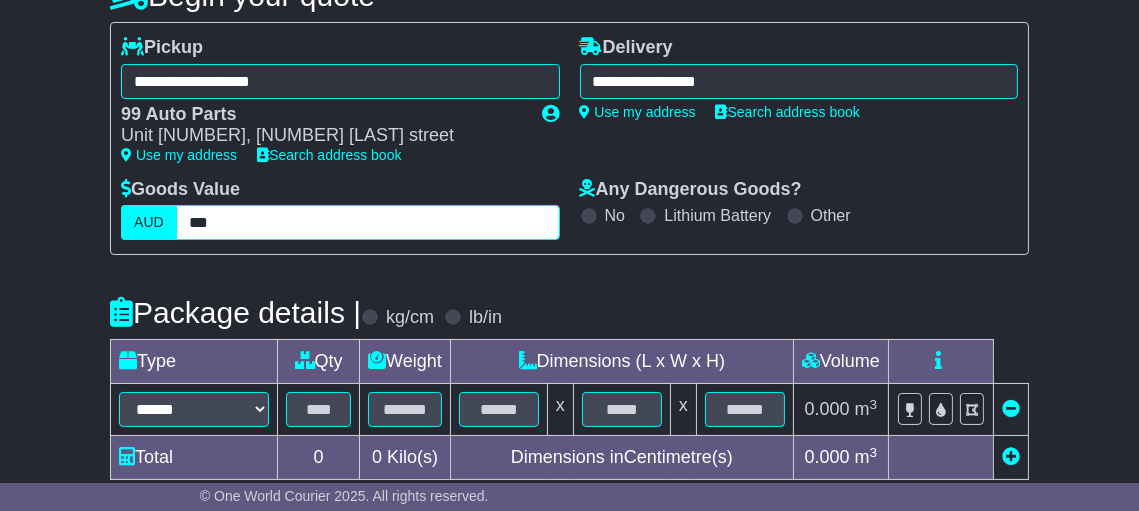 type on "***" 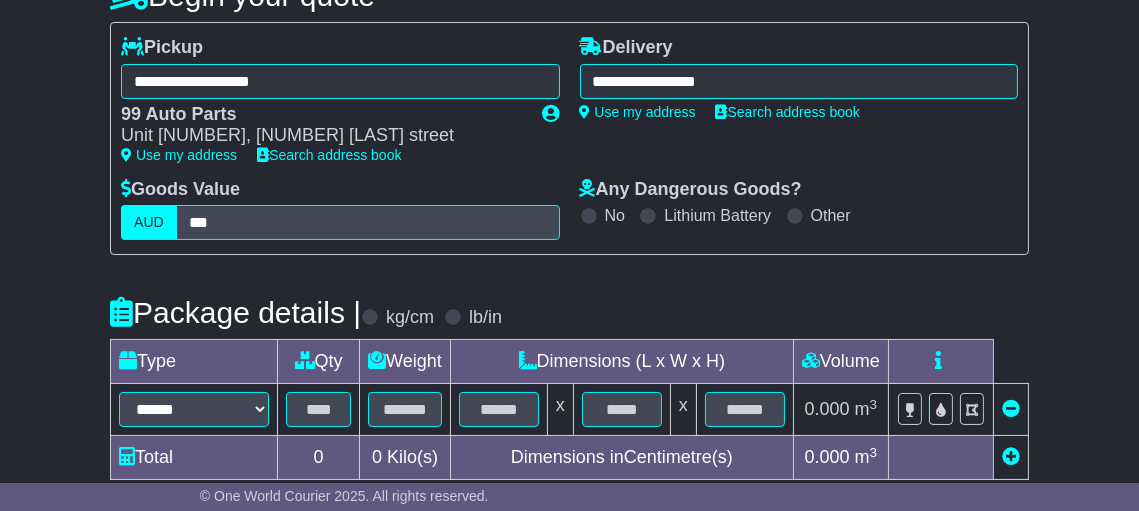 drag, startPoint x: 1077, startPoint y: 245, endPoint x: 1033, endPoint y: 246, distance: 44.011364 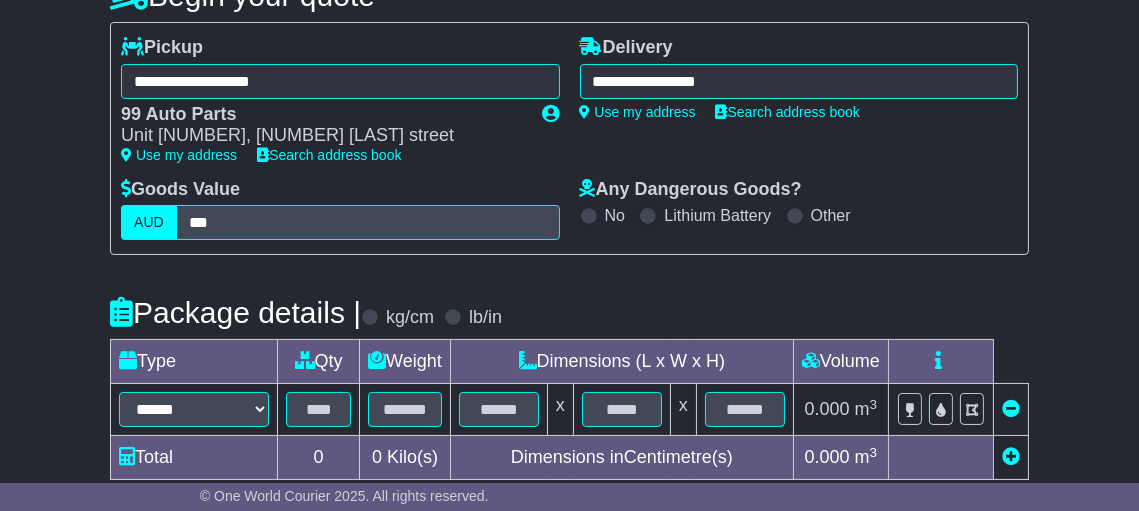 click on "**********" at bounding box center [569, 394] 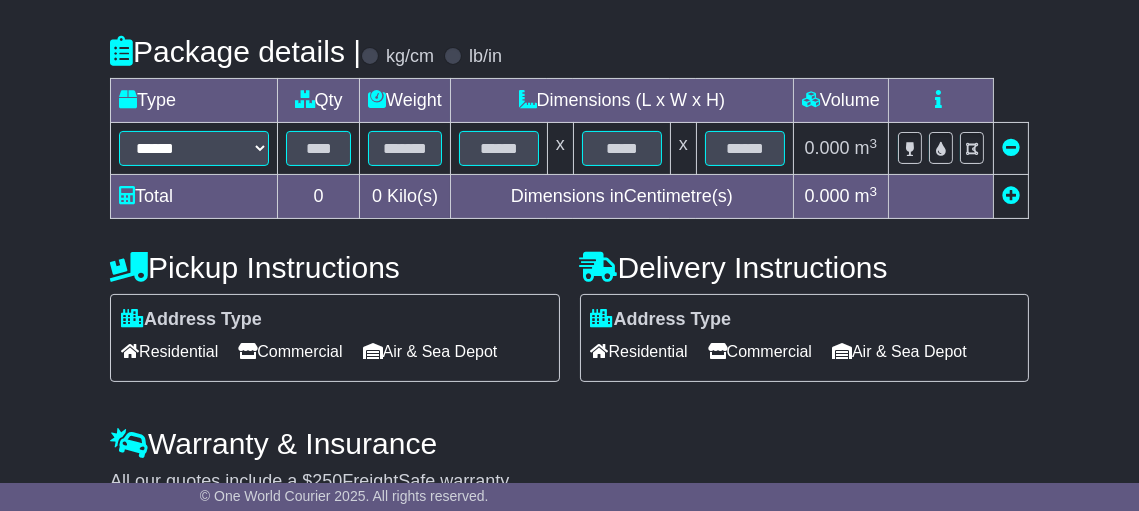 scroll, scrollTop: 533, scrollLeft: 0, axis: vertical 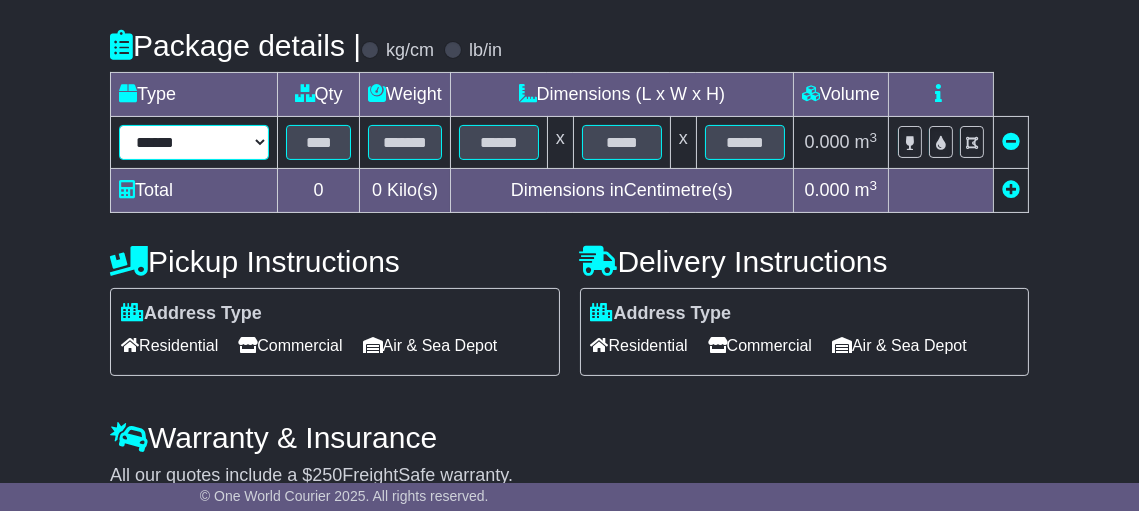 click on "****** ****** *** ******** ***** **** **** ****** *** *******" at bounding box center (194, 142) 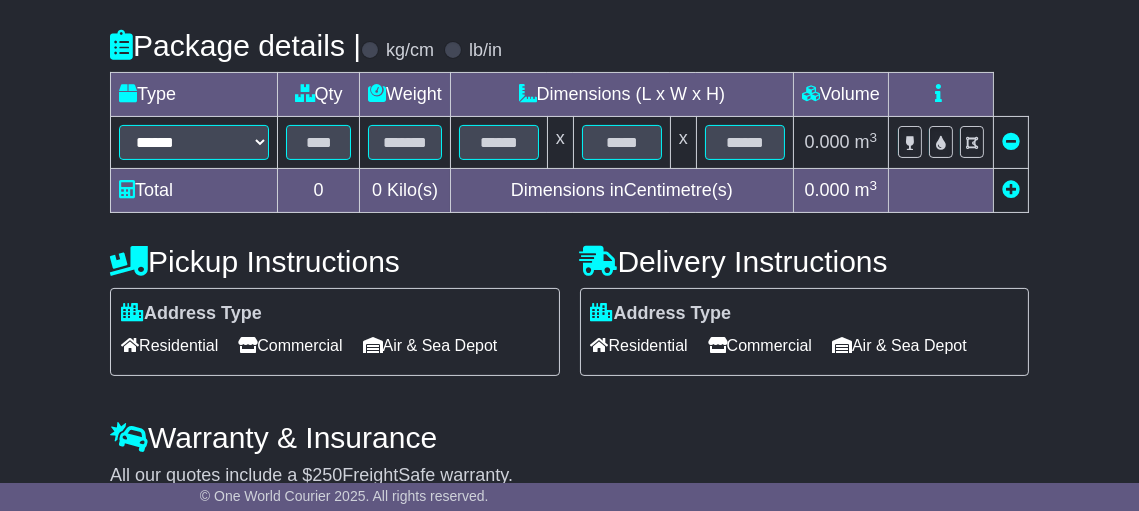 click at bounding box center [319, 143] 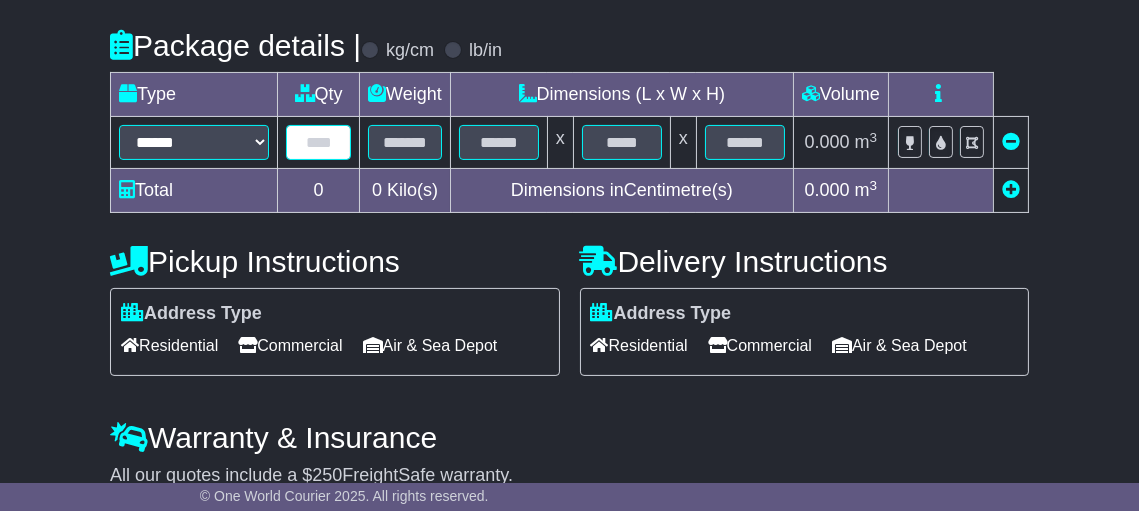 click at bounding box center [318, 142] 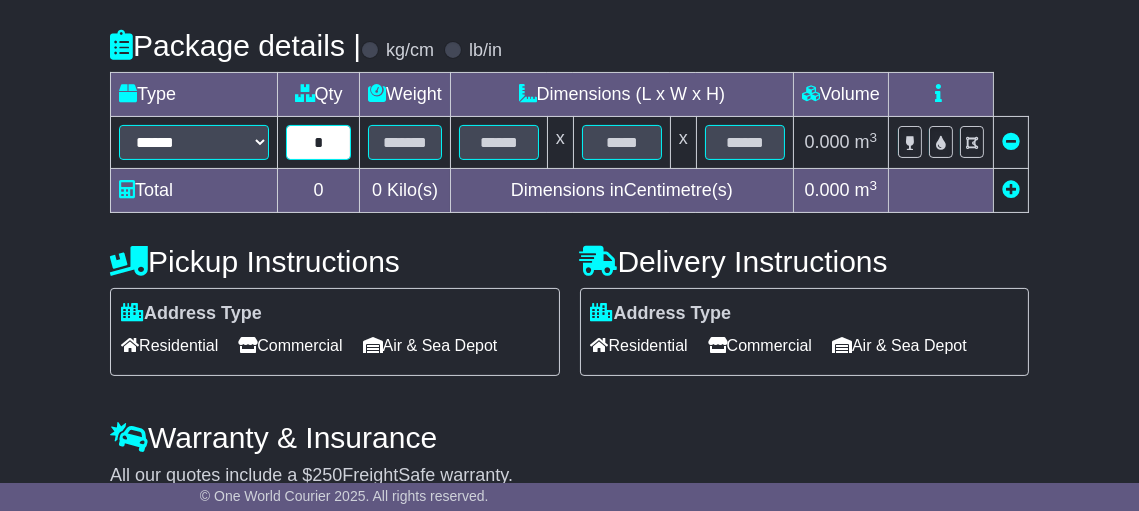 type on "*" 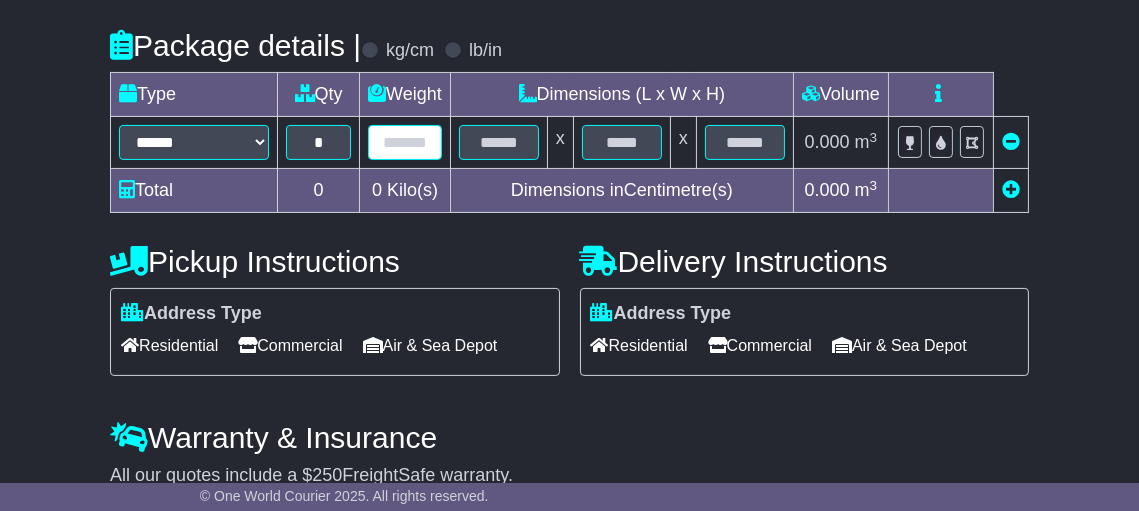 click at bounding box center [405, 142] 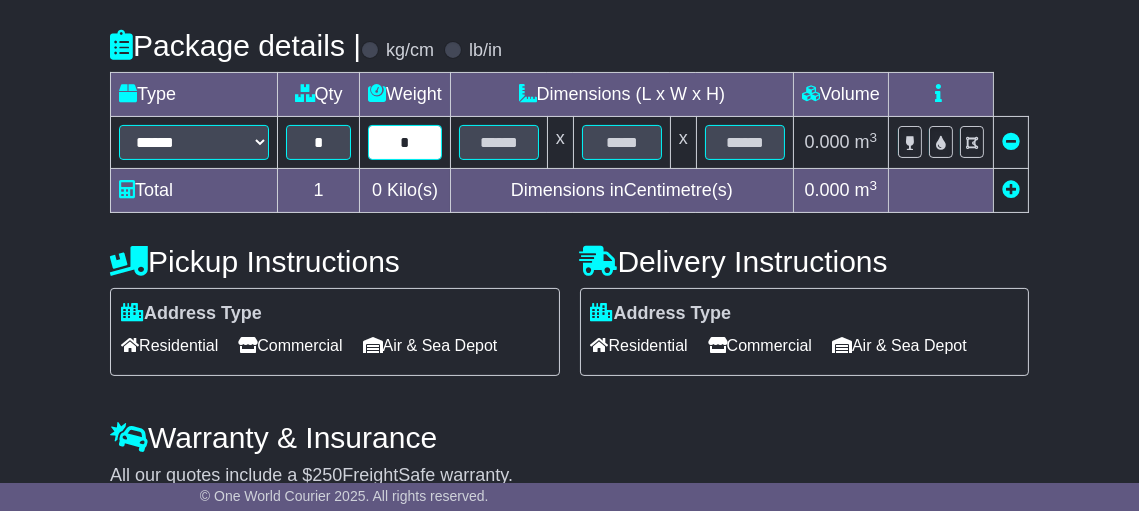type on "*" 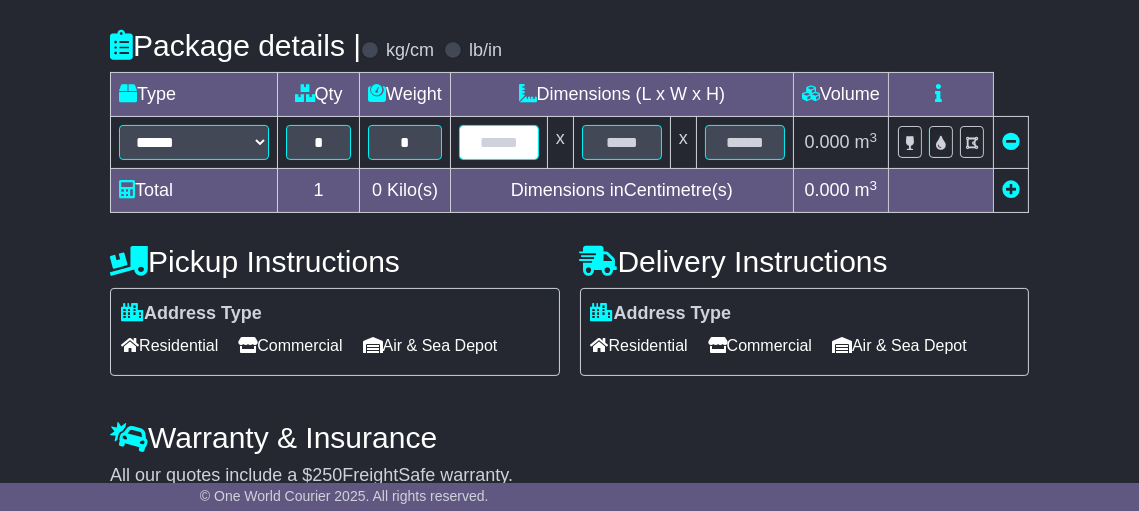 click at bounding box center [499, 142] 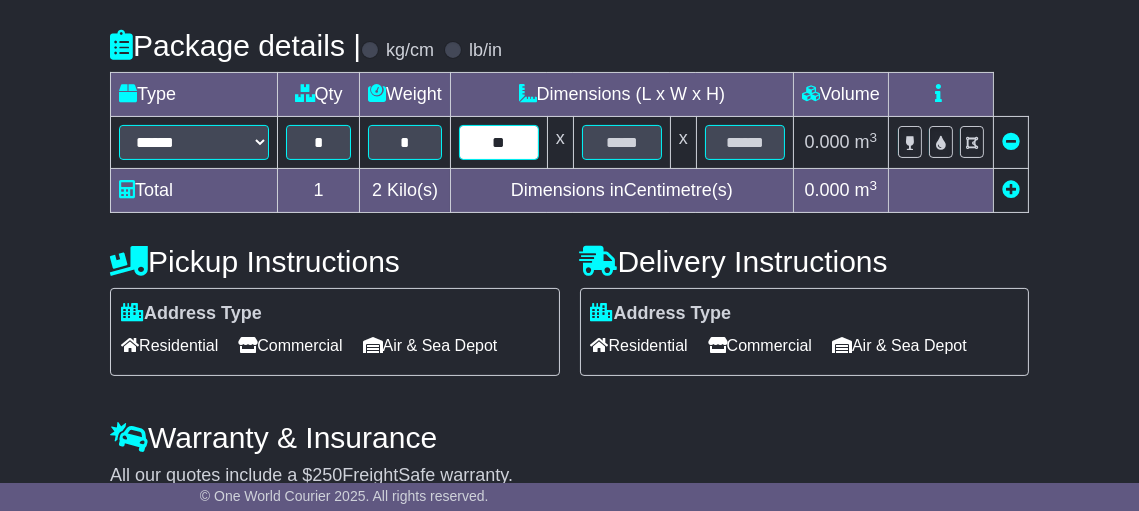 type on "**" 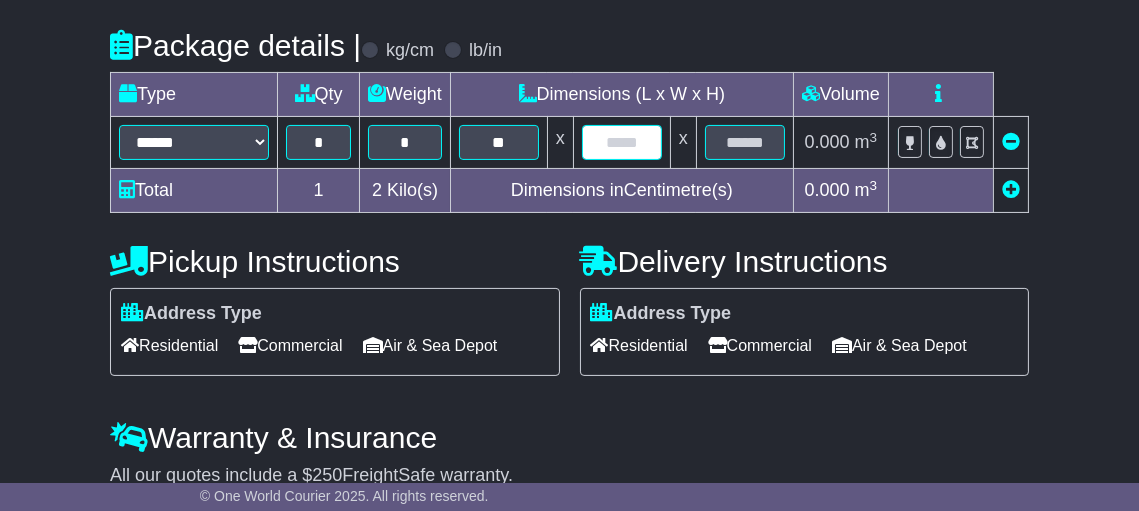 click at bounding box center (622, 142) 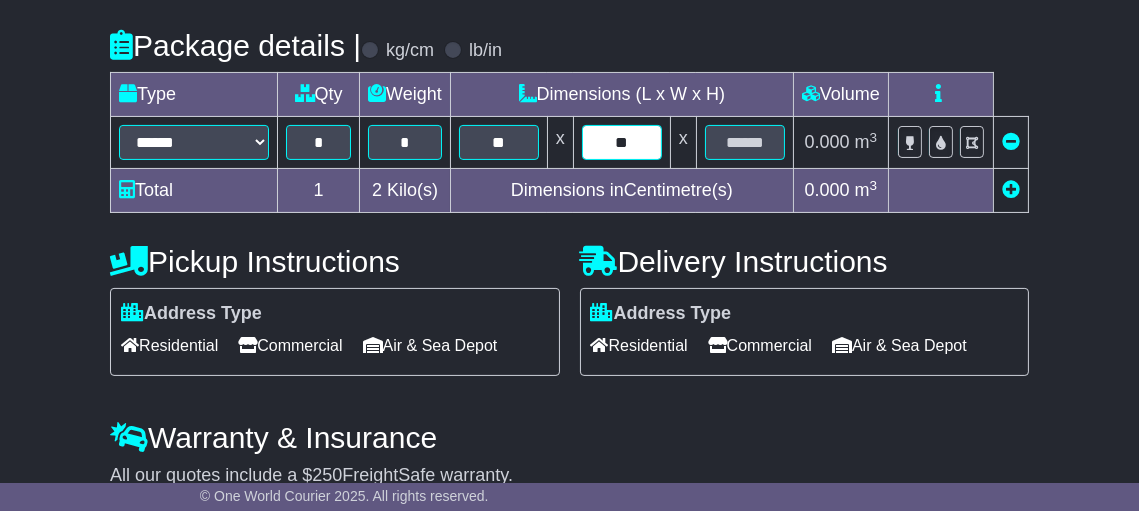 type on "**" 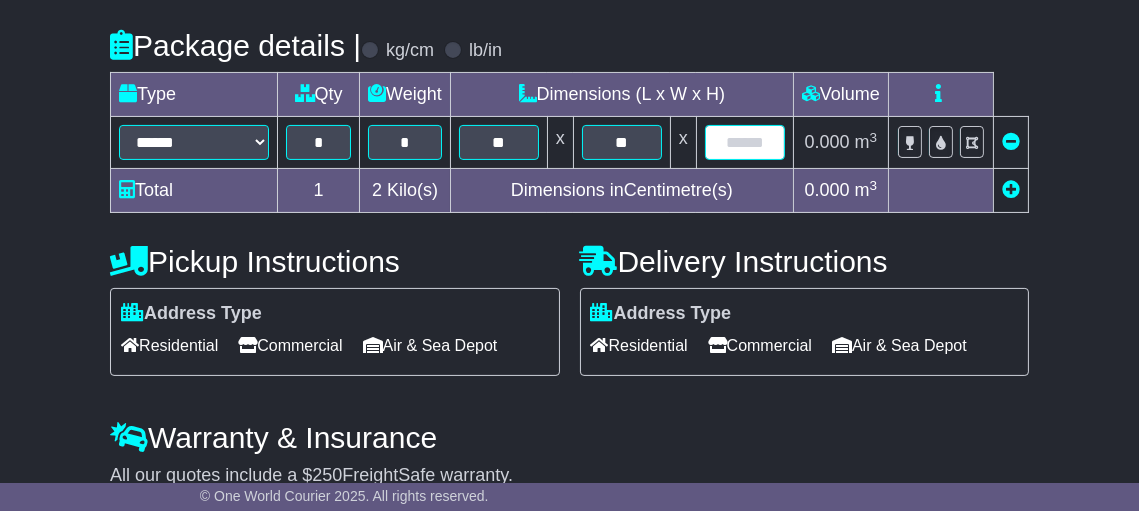 click at bounding box center [745, 142] 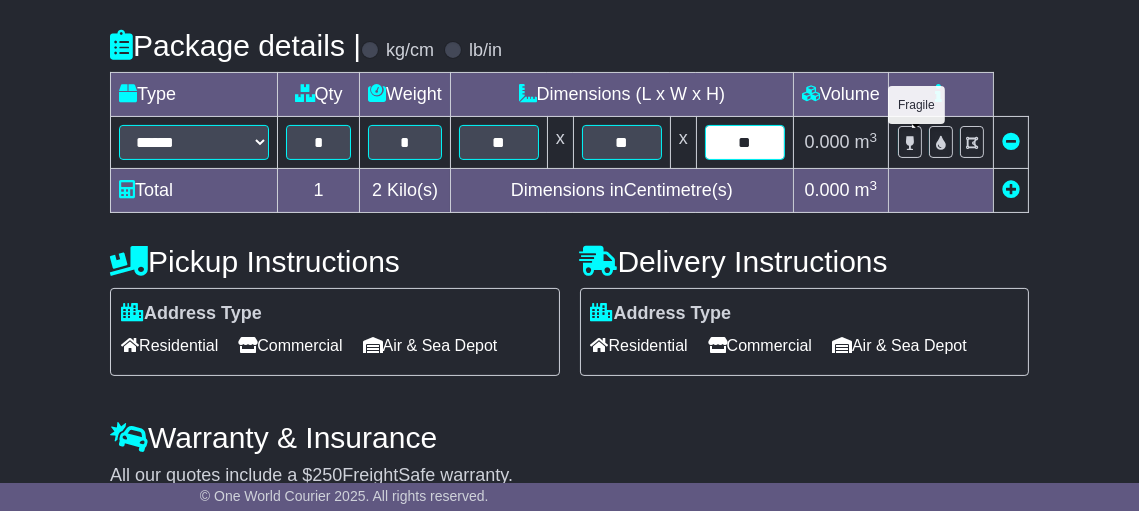 type on "**" 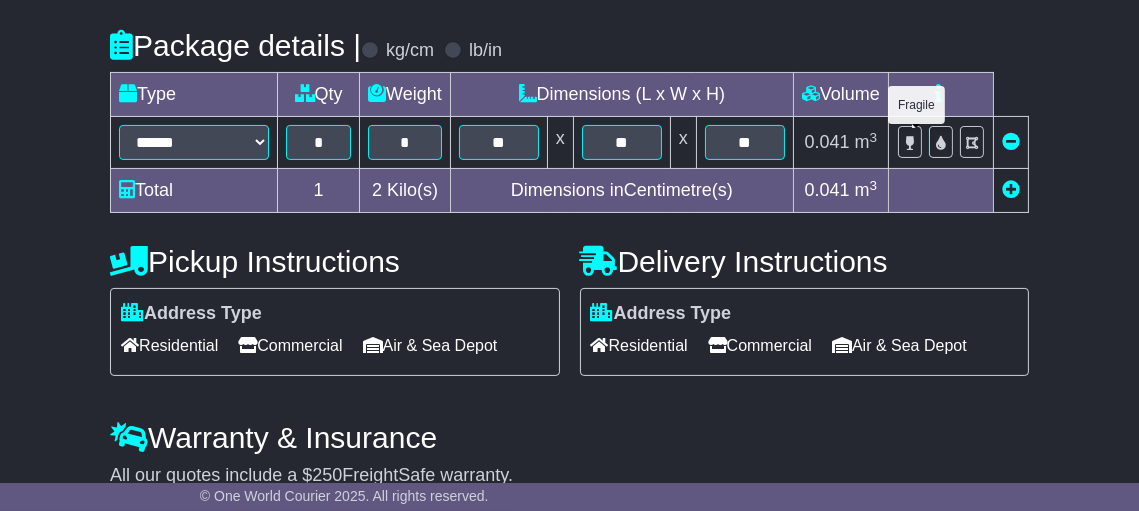 click at bounding box center (910, 143) 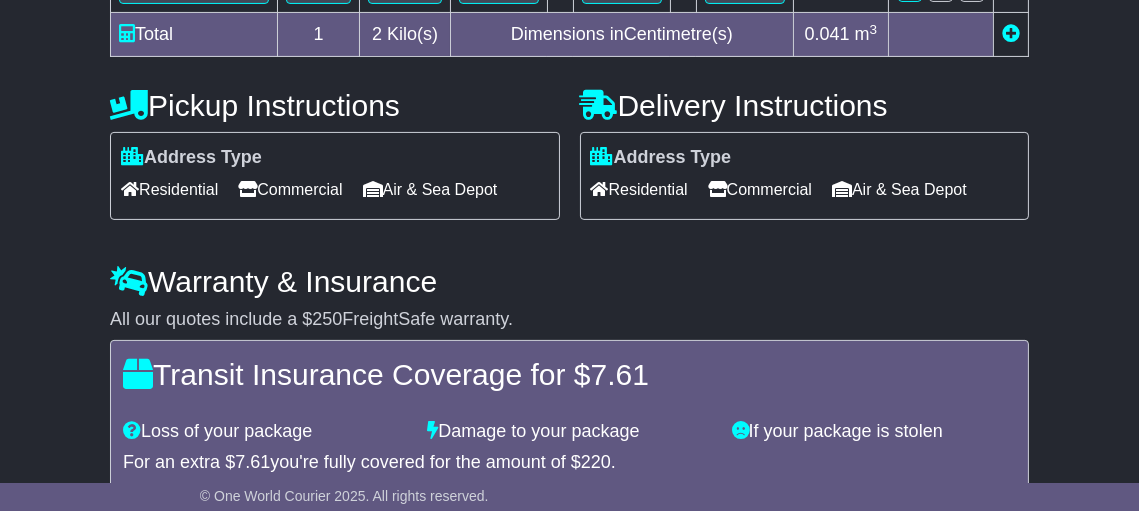 scroll, scrollTop: 703, scrollLeft: 0, axis: vertical 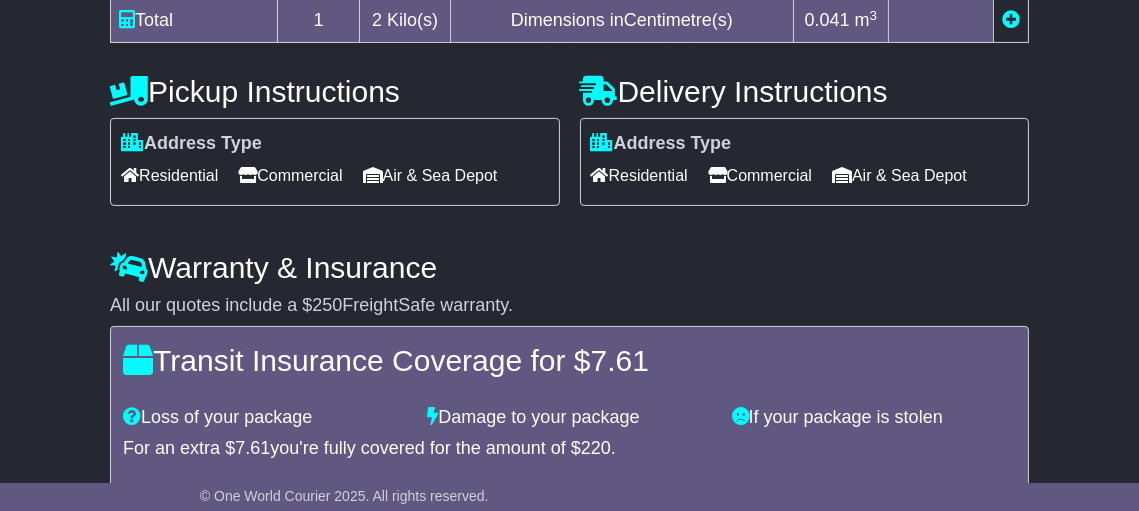 click on "Commercial" at bounding box center [760, 175] 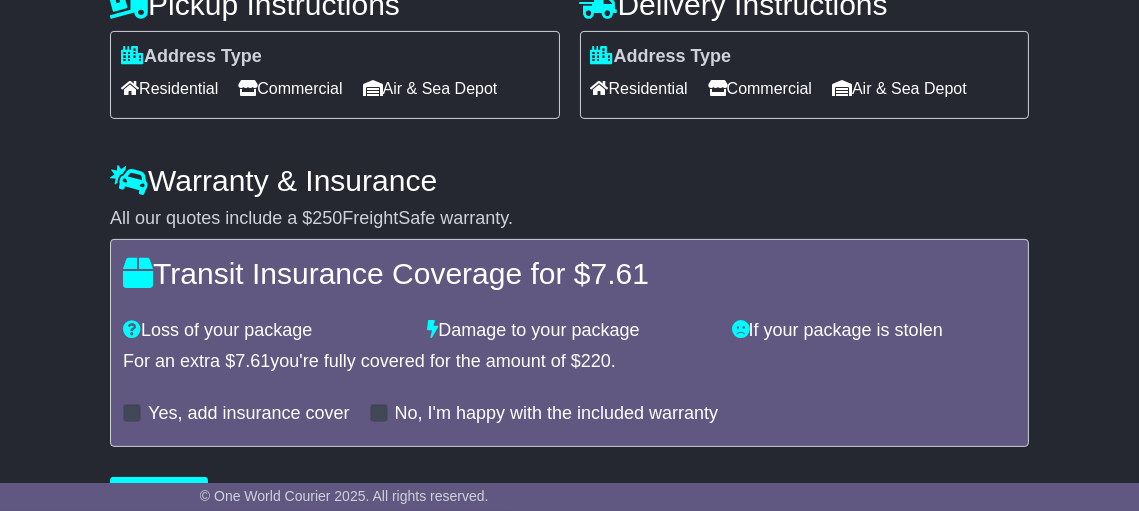scroll, scrollTop: 838, scrollLeft: 0, axis: vertical 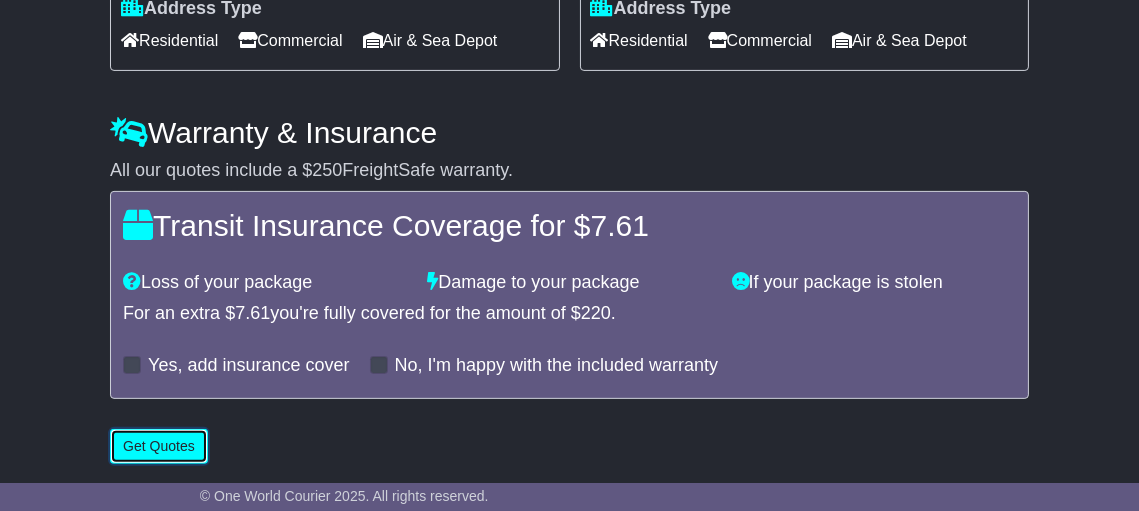 click on "Get Quotes" at bounding box center (159, 446) 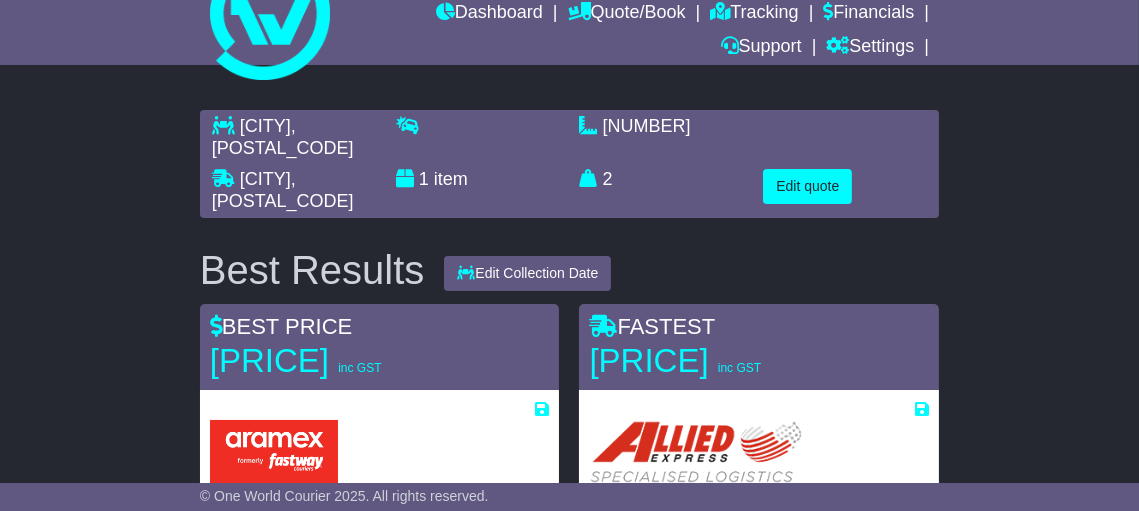 scroll, scrollTop: 0, scrollLeft: 0, axis: both 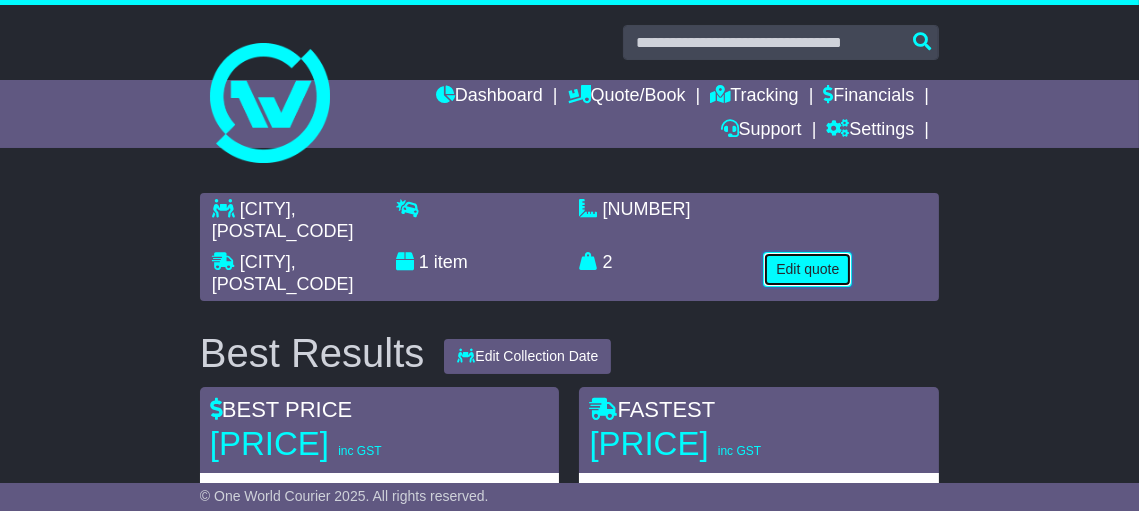 click on "Edit quote" at bounding box center (807, 269) 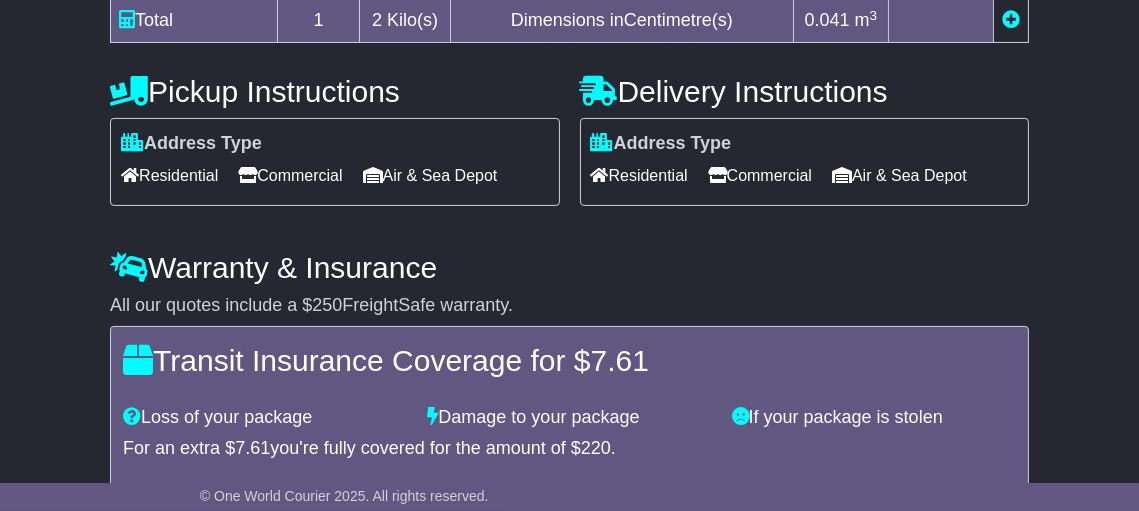 scroll, scrollTop: 571, scrollLeft: 0, axis: vertical 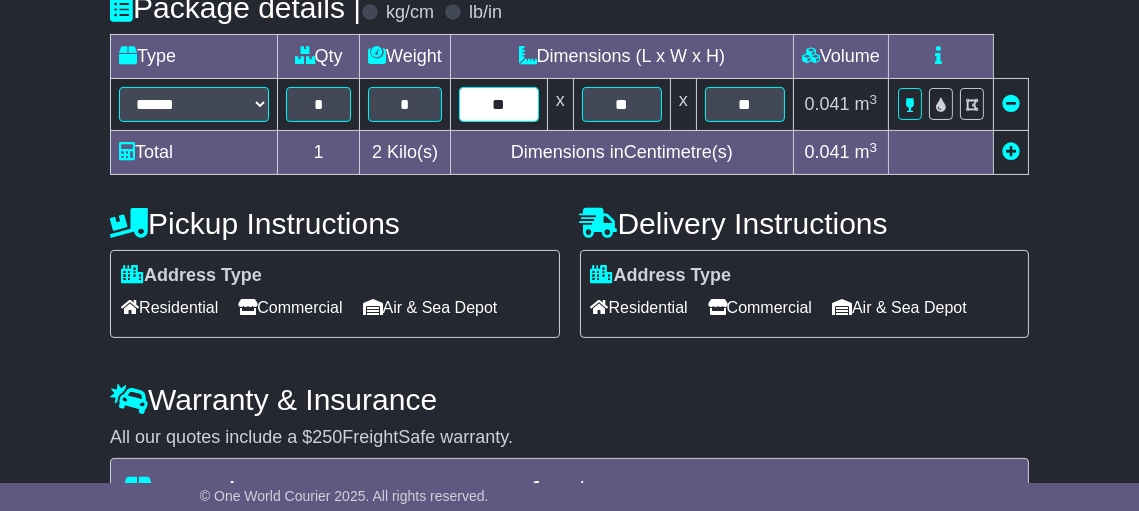 click on "**" at bounding box center [499, 104] 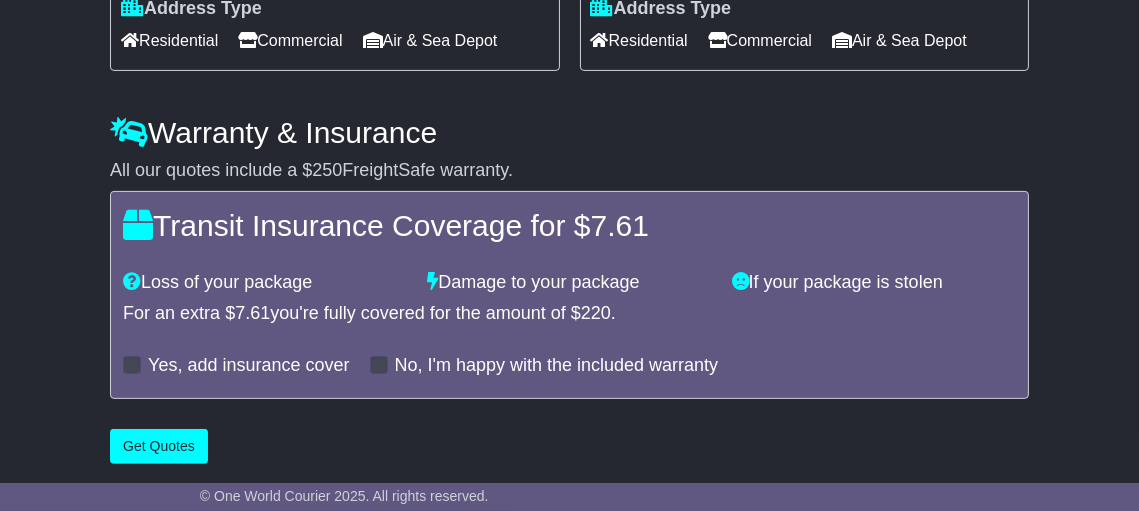 type on "**" 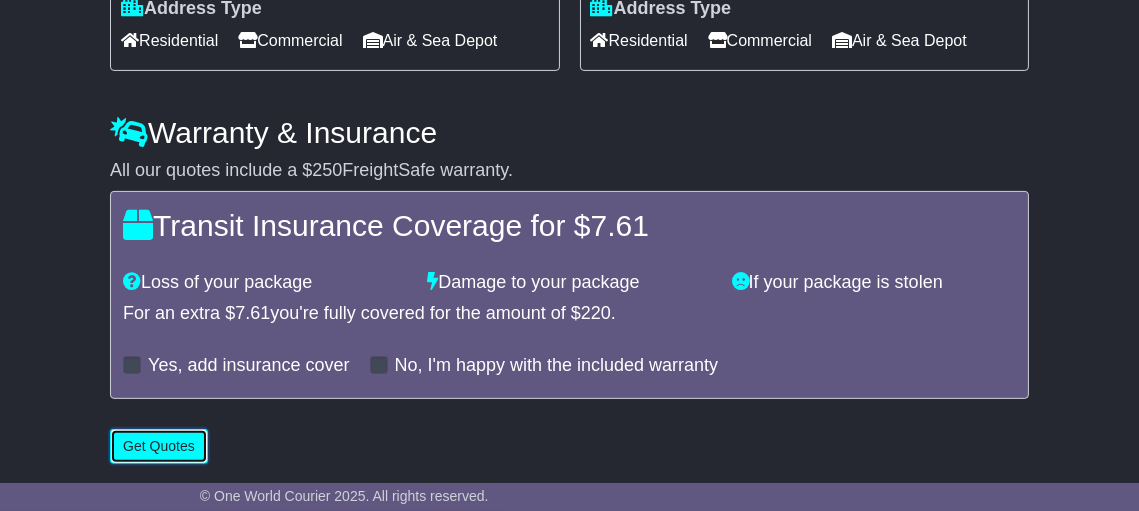 click on "Get Quotes" at bounding box center (159, 446) 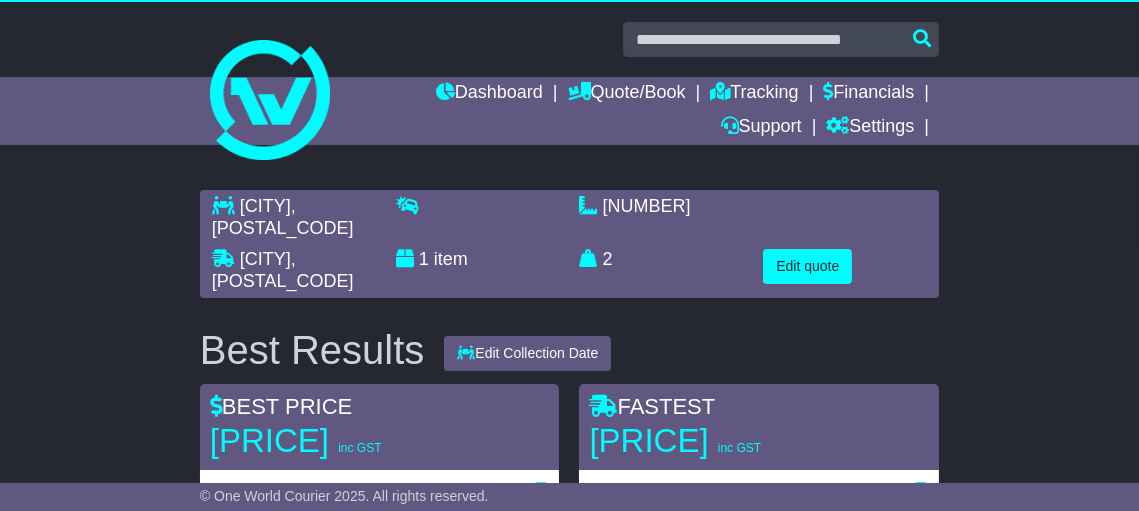 scroll, scrollTop: 0, scrollLeft: 0, axis: both 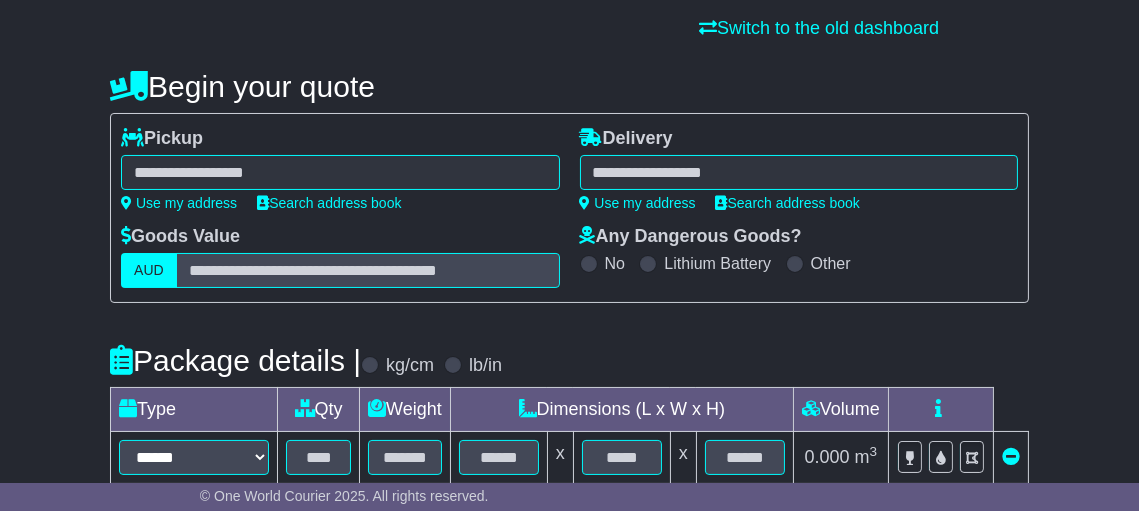 click at bounding box center [799, 172] 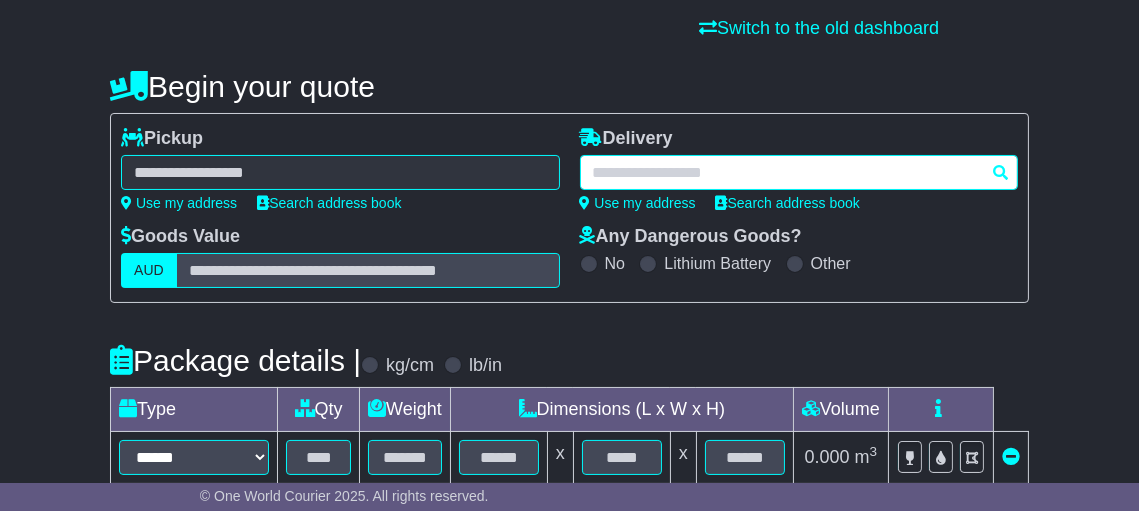 paste on "**********" 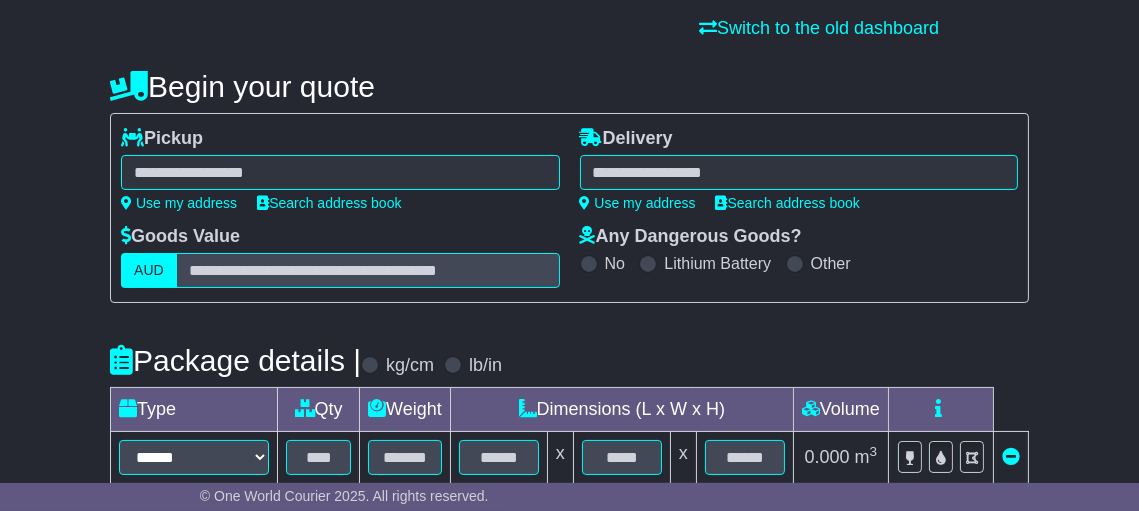 click on "**********" at bounding box center [569, 463] 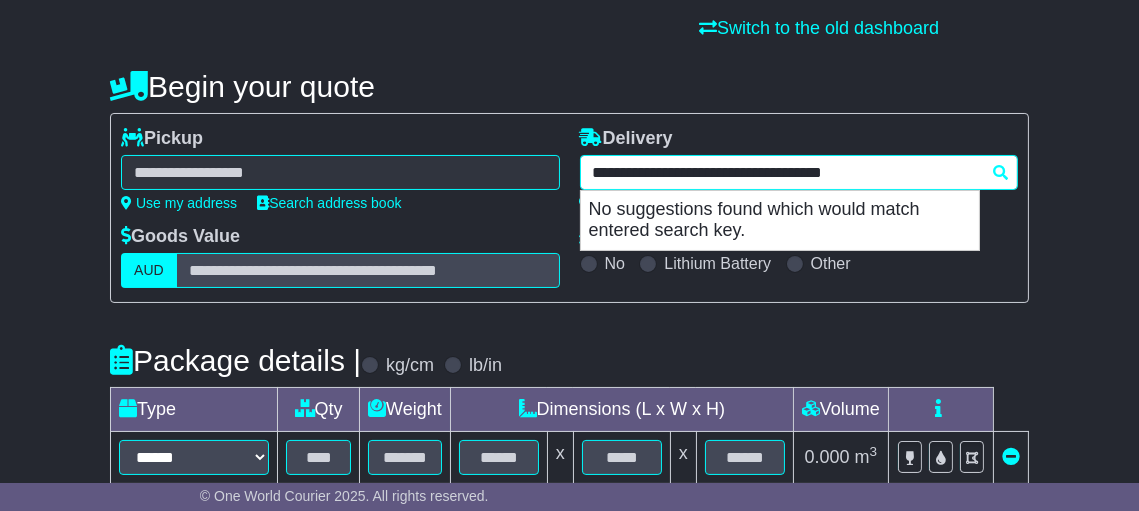 click on "**********" at bounding box center (799, 172) 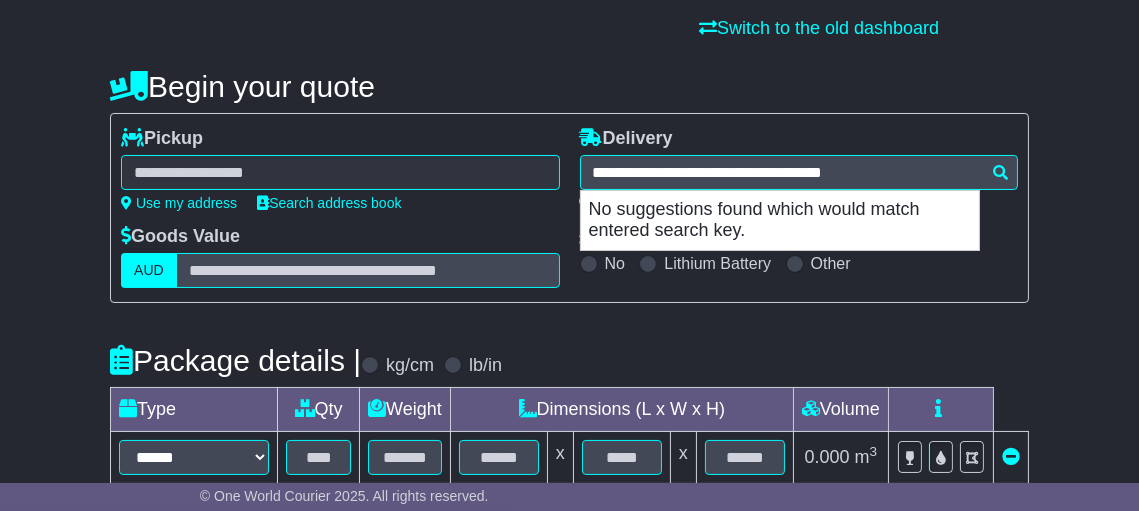 click on "**********" at bounding box center [569, 463] 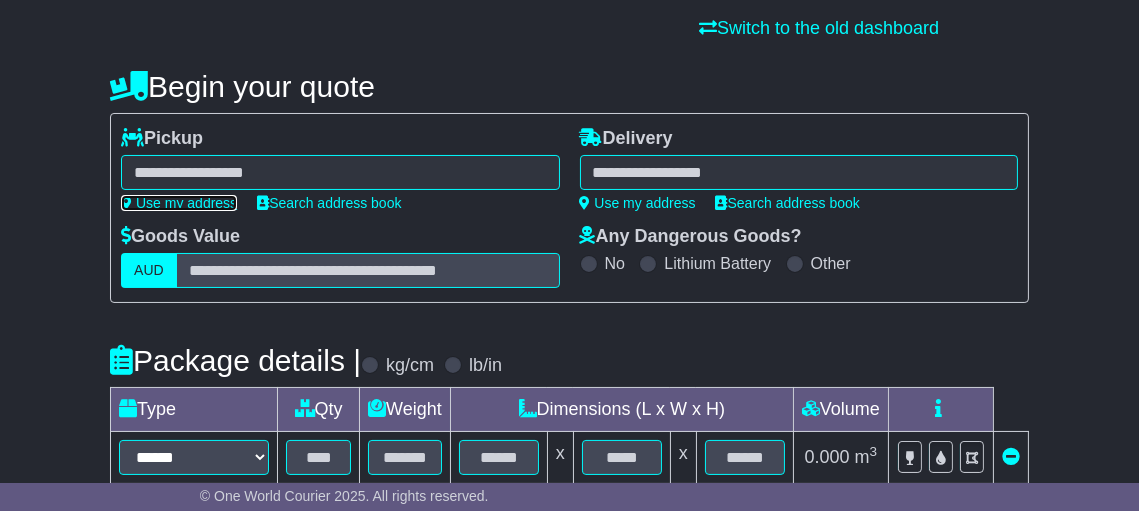 click on "Use my address" at bounding box center [179, 203] 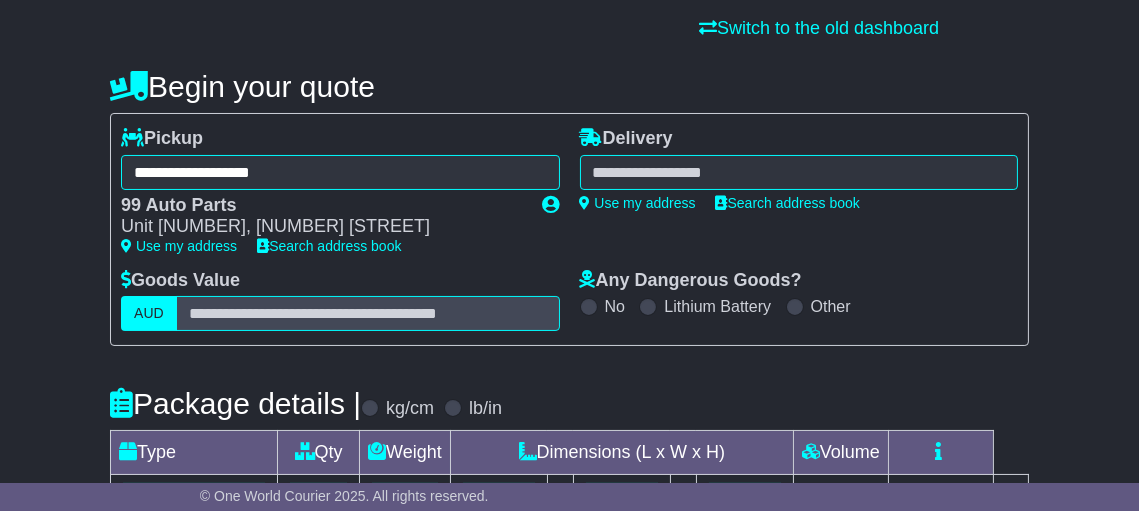 click on "**********" at bounding box center (799, 172) 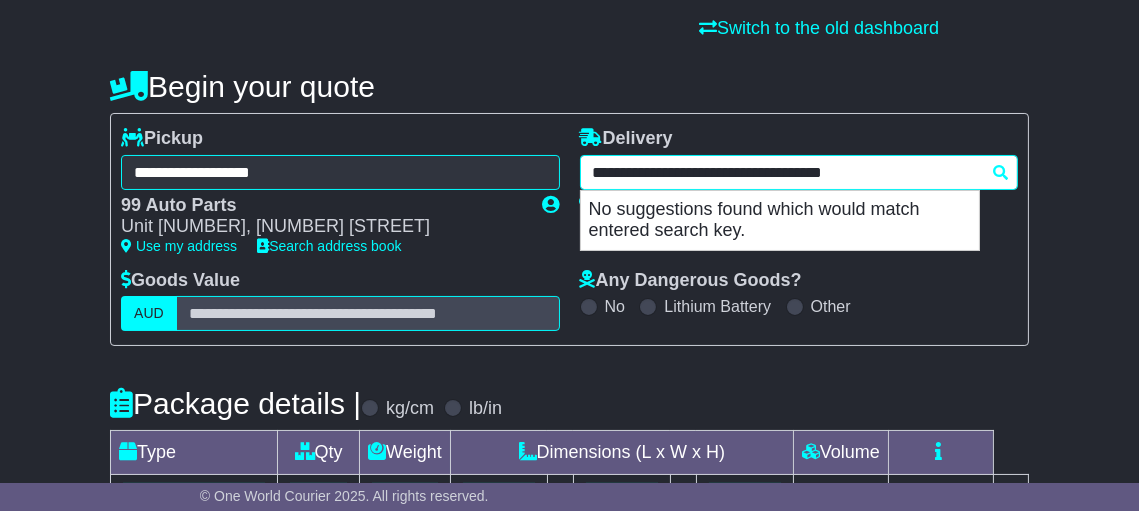 click on "**********" at bounding box center [799, 172] 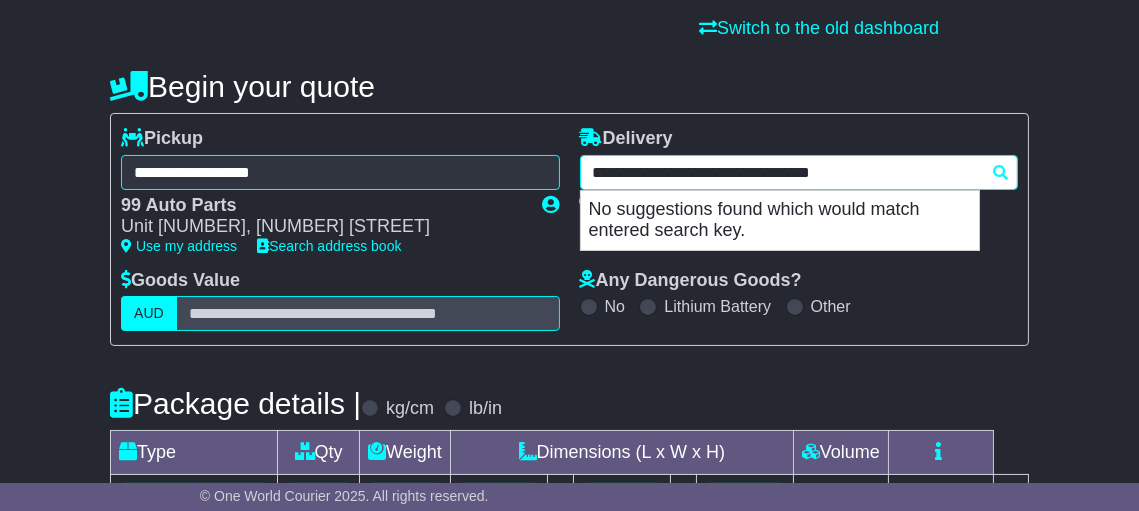 click on "**********" at bounding box center (799, 172) 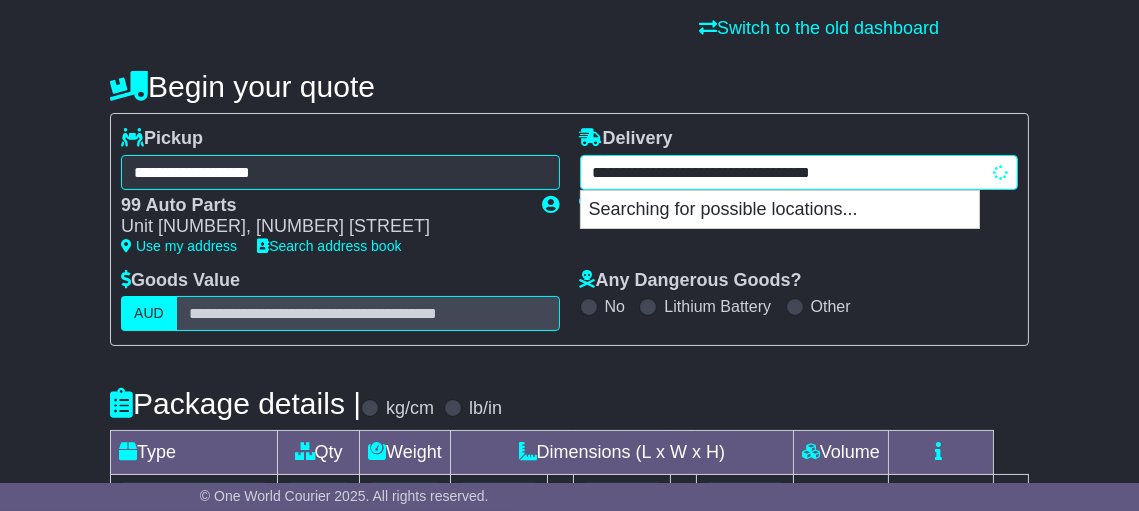 click on "**********" at bounding box center [799, 172] 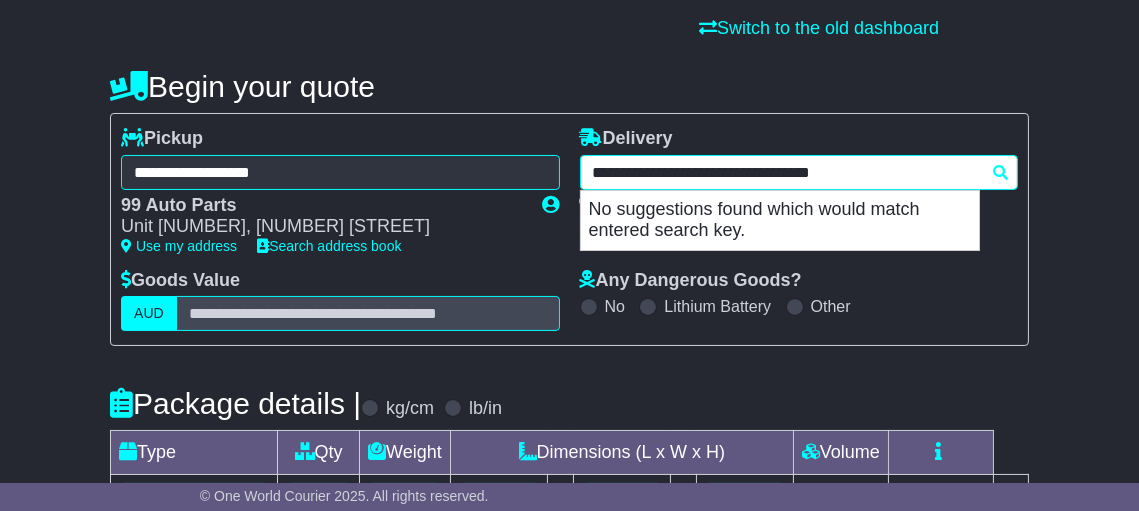 drag, startPoint x: 686, startPoint y: 166, endPoint x: 496, endPoint y: 183, distance: 190.759 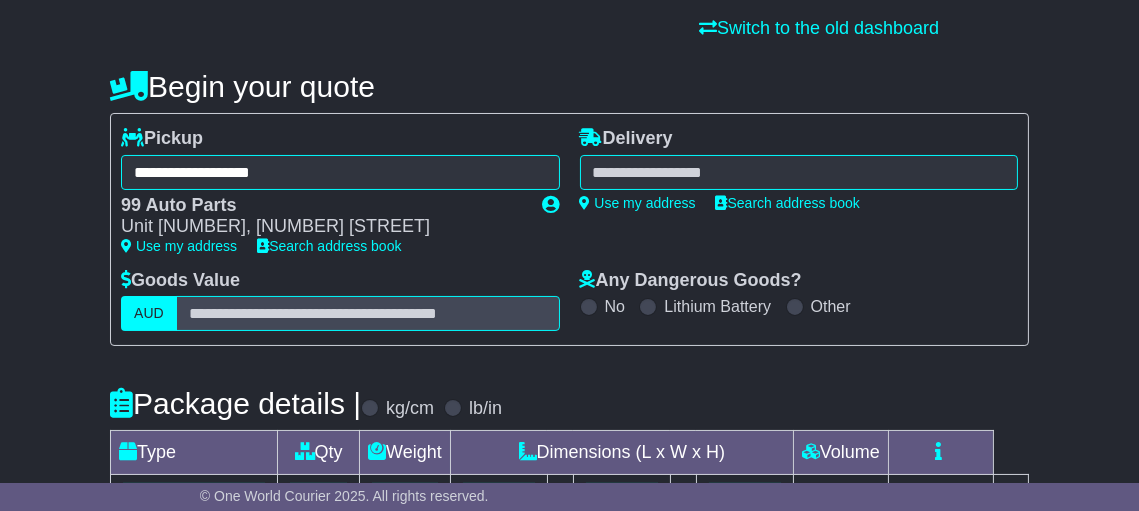 click on "**********" at bounding box center [569, 485] 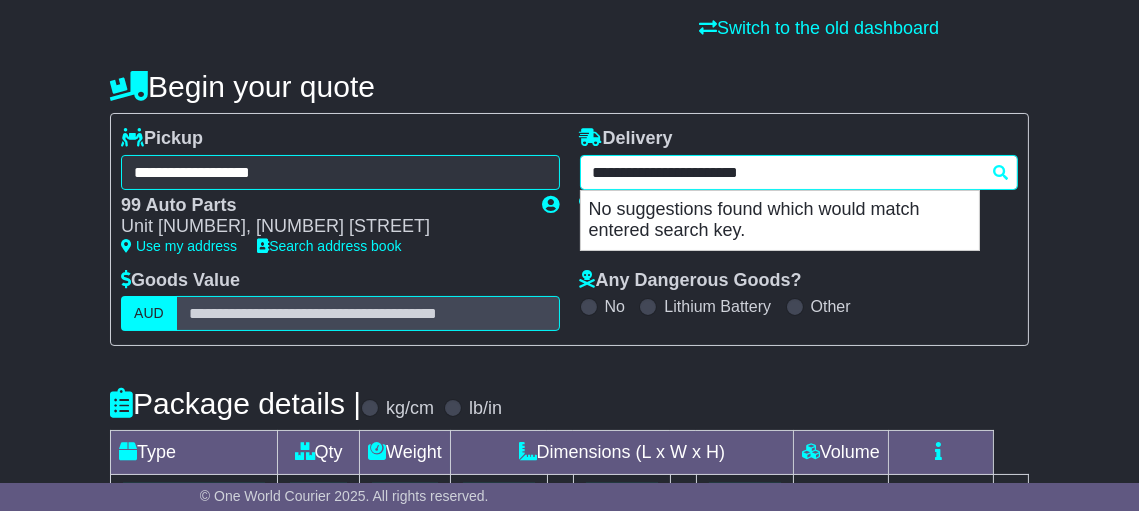 click on "**********" at bounding box center (799, 172) 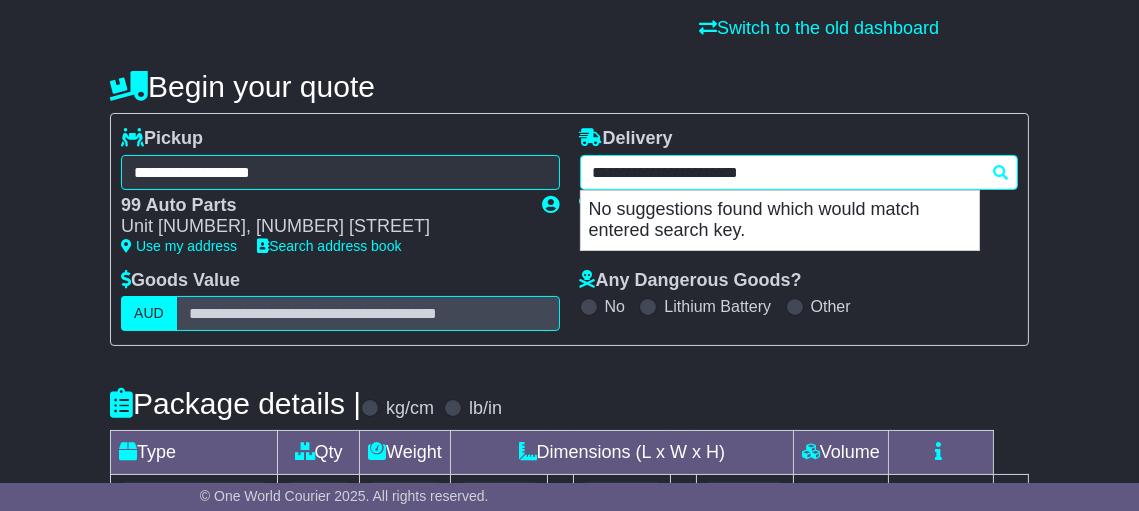 click on "**********" at bounding box center (799, 172) 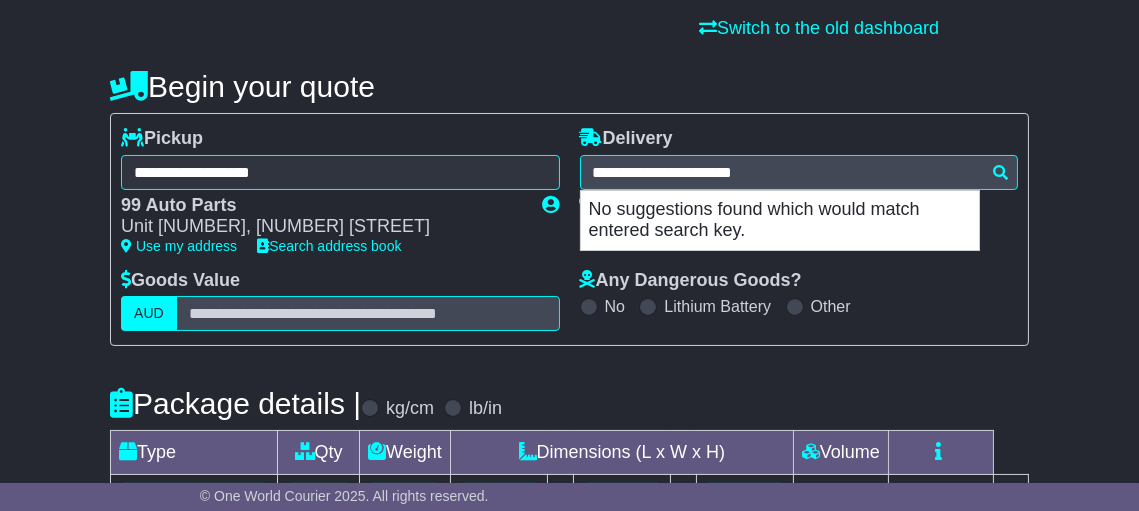 click on "**********" at bounding box center (569, 485) 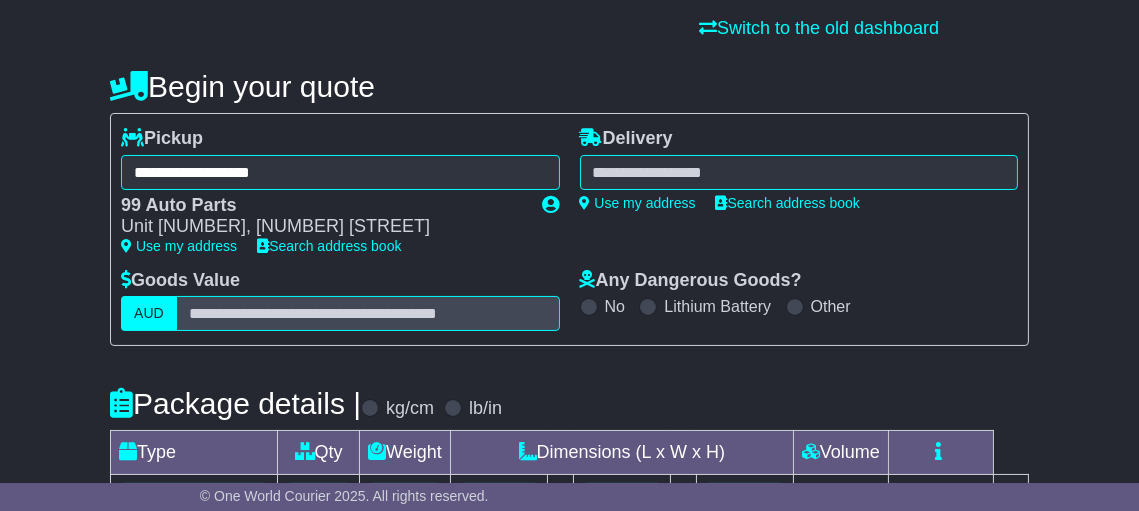 click on "**********" at bounding box center (799, 169) 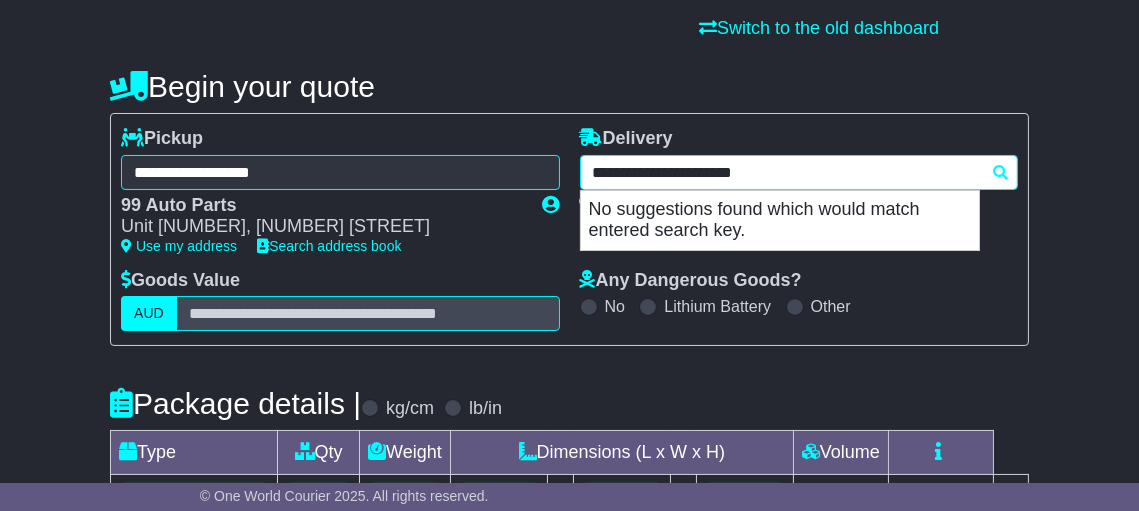click on "**********" at bounding box center [799, 172] 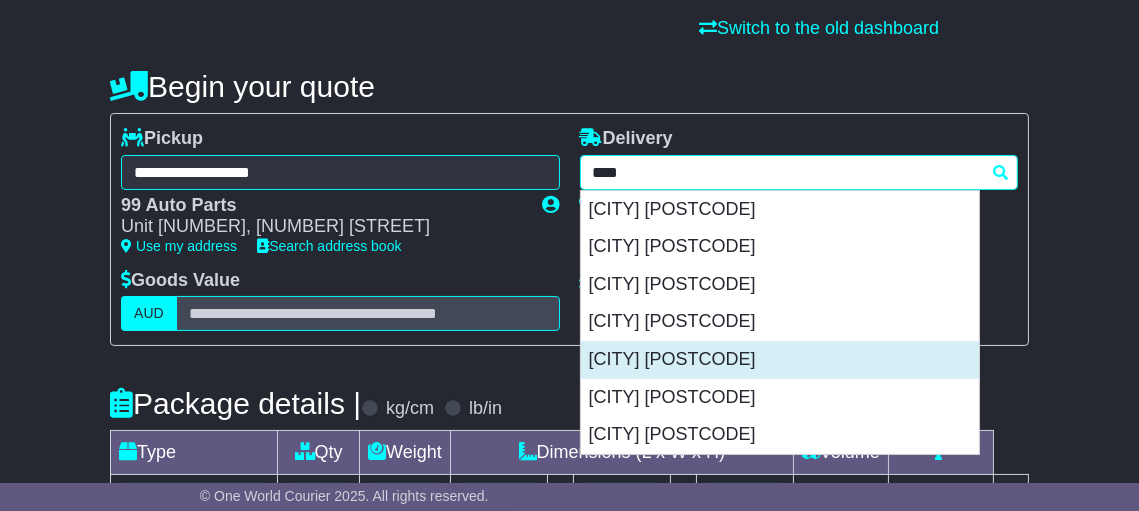 click on "ST MARYS 2760" at bounding box center (780, 360) 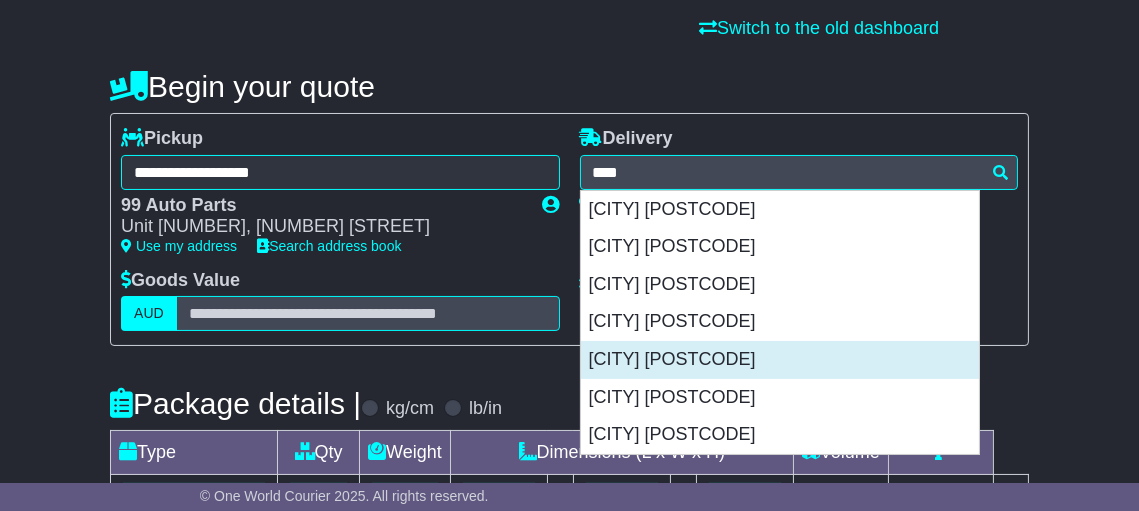 type on "**********" 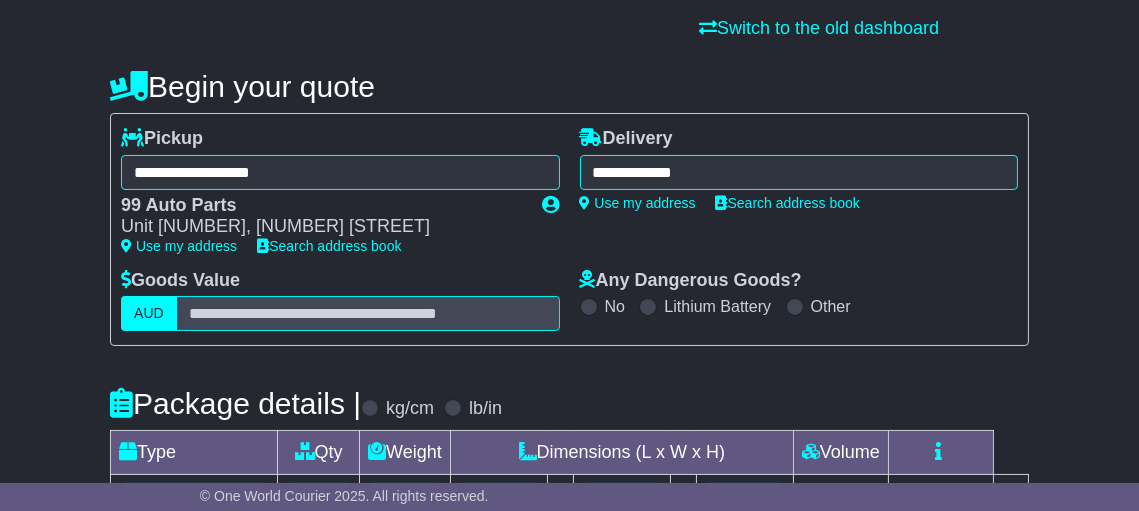 type on "**********" 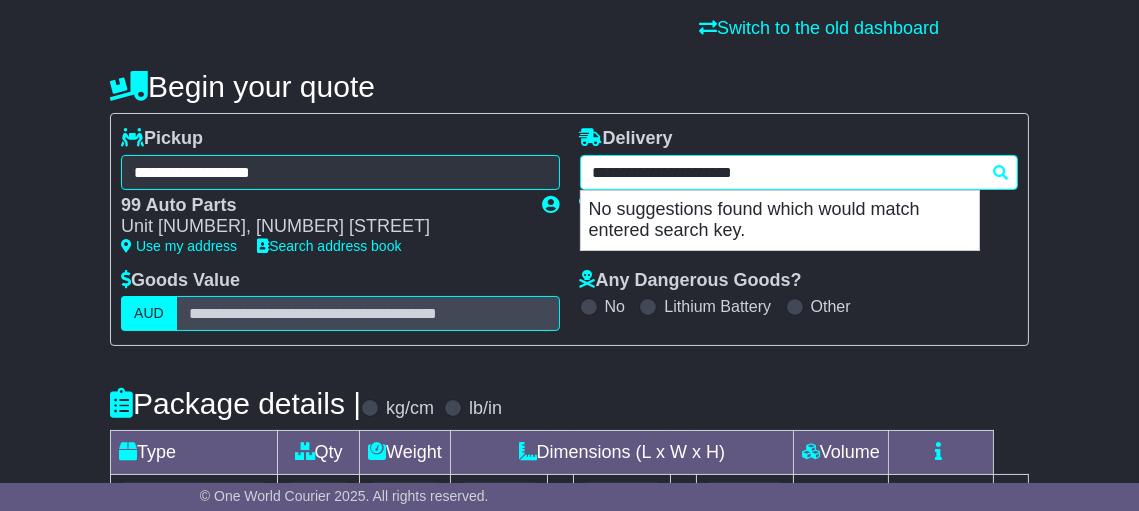 click on "**********" at bounding box center [799, 172] 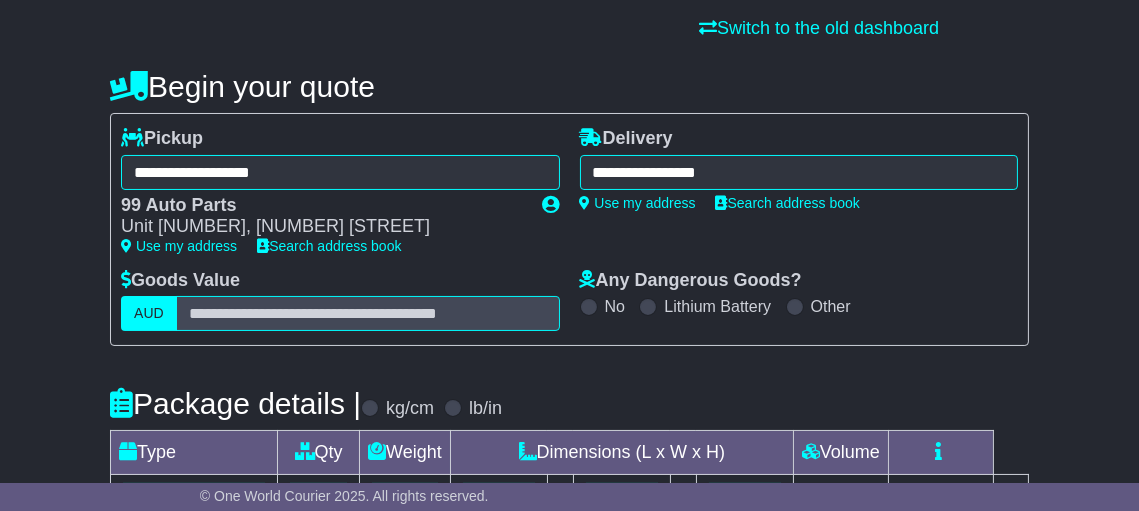 click on "**********" at bounding box center [569, 485] 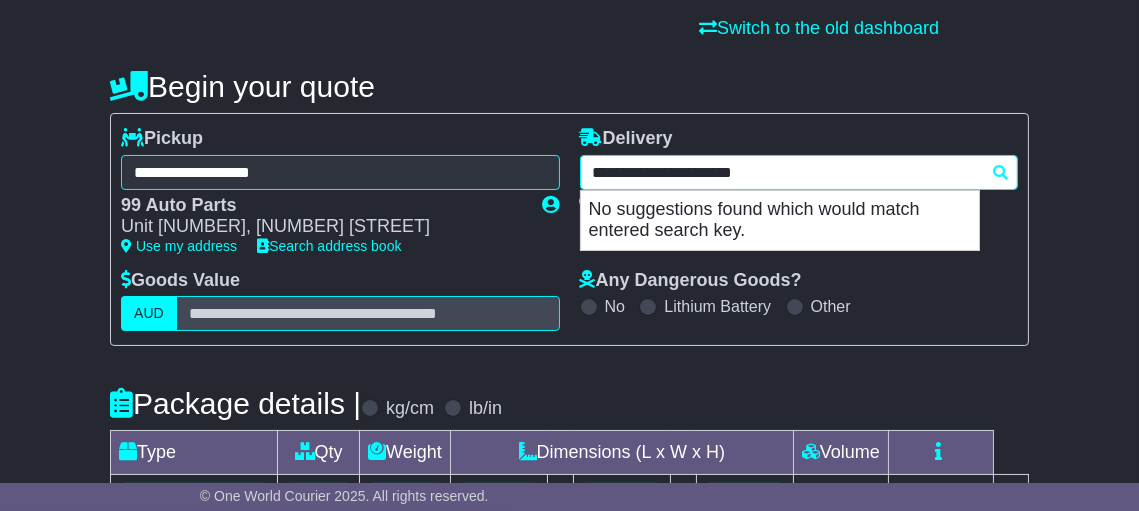 click on "**********" at bounding box center [799, 172] 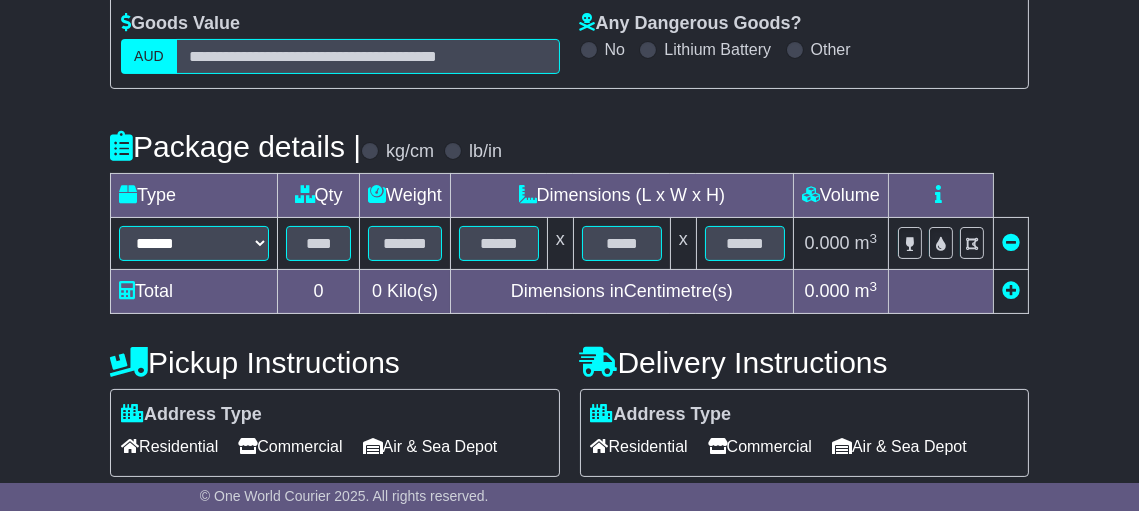 scroll, scrollTop: 485, scrollLeft: 0, axis: vertical 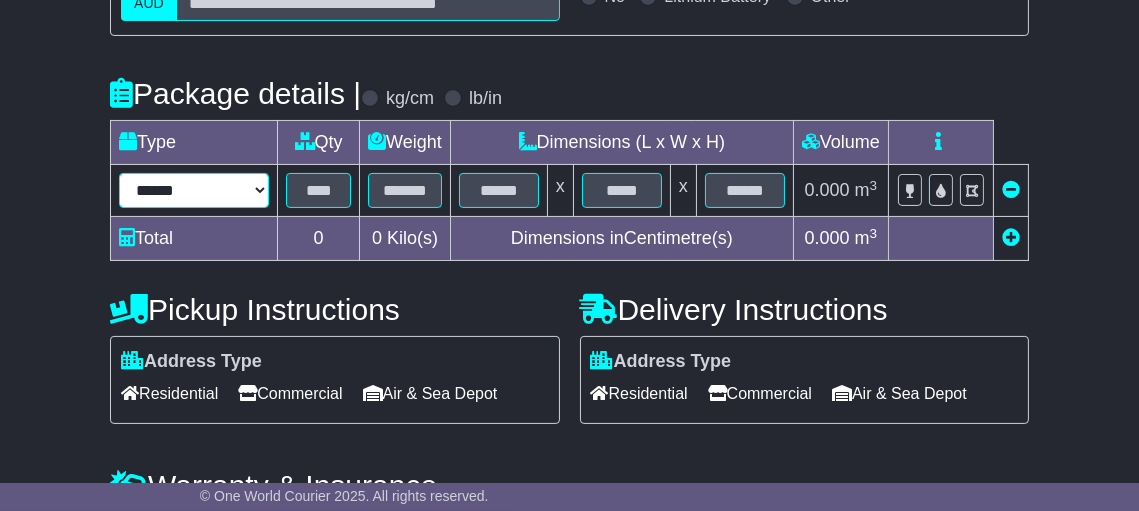 click on "****** ****** *** ******** ***** **** **** ****** *** *******" at bounding box center (194, 190) 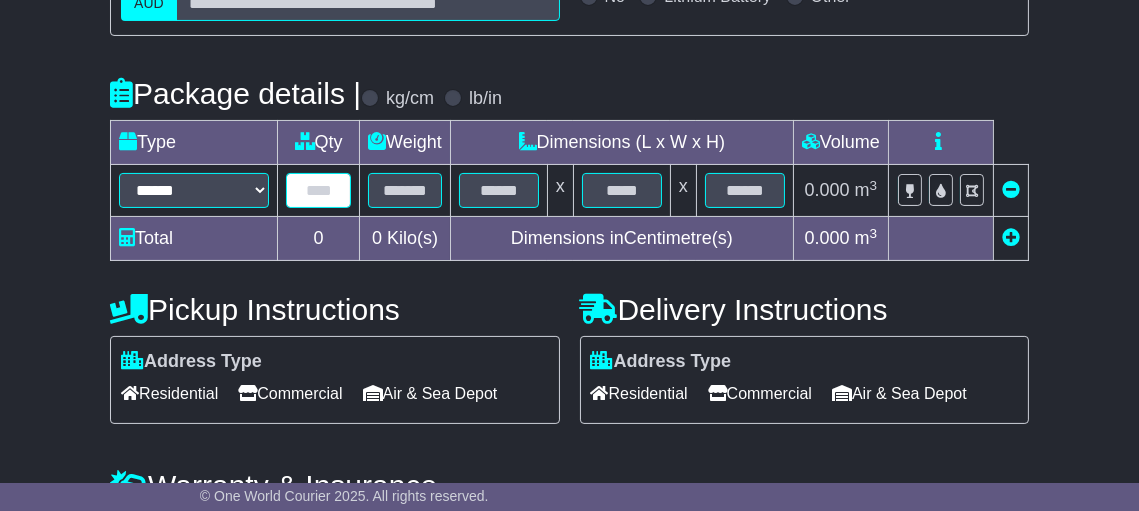 click at bounding box center [318, 190] 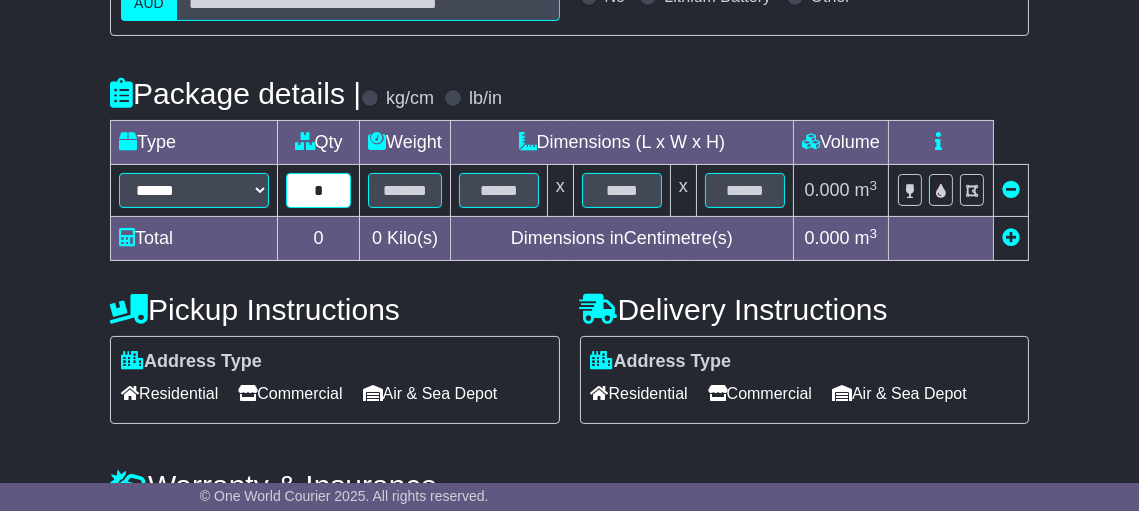 type on "*" 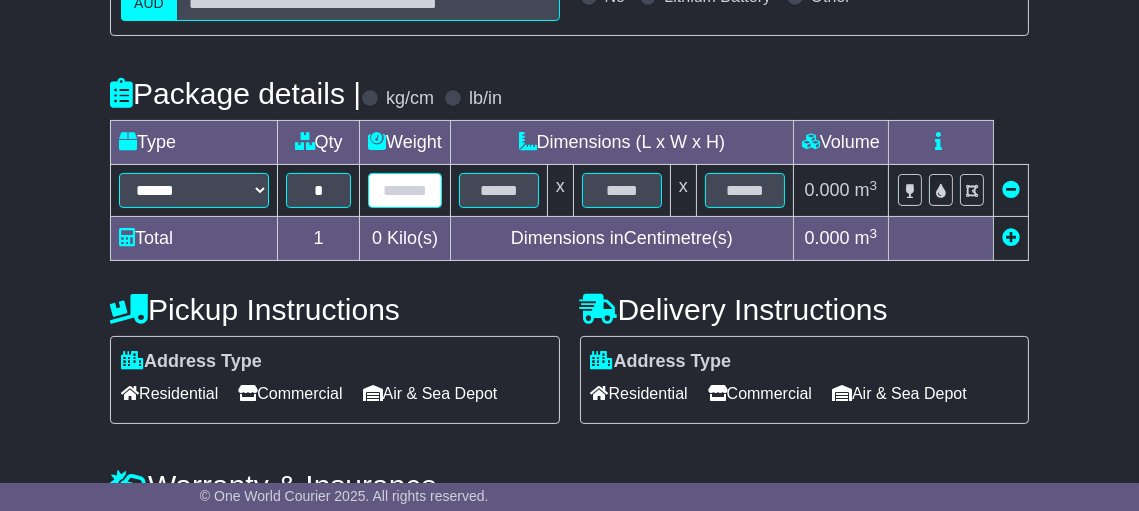 click at bounding box center (405, 190) 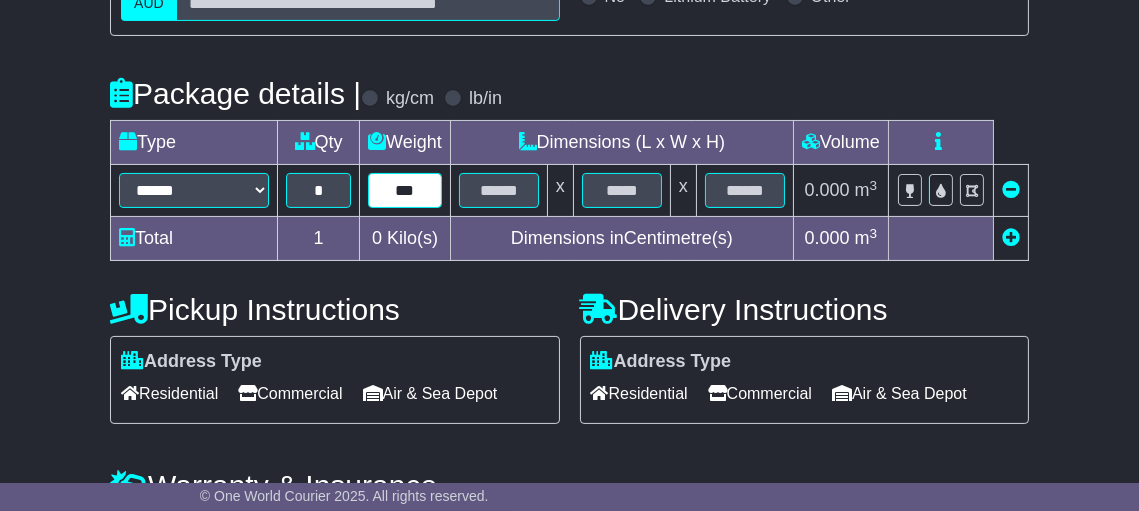 type on "***" 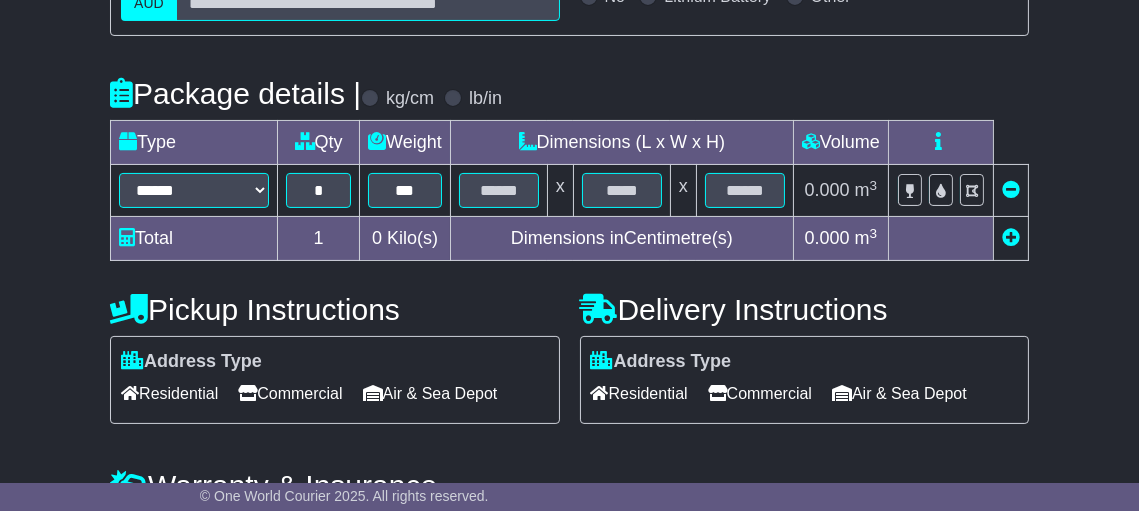click on "**********" at bounding box center [569, 175] 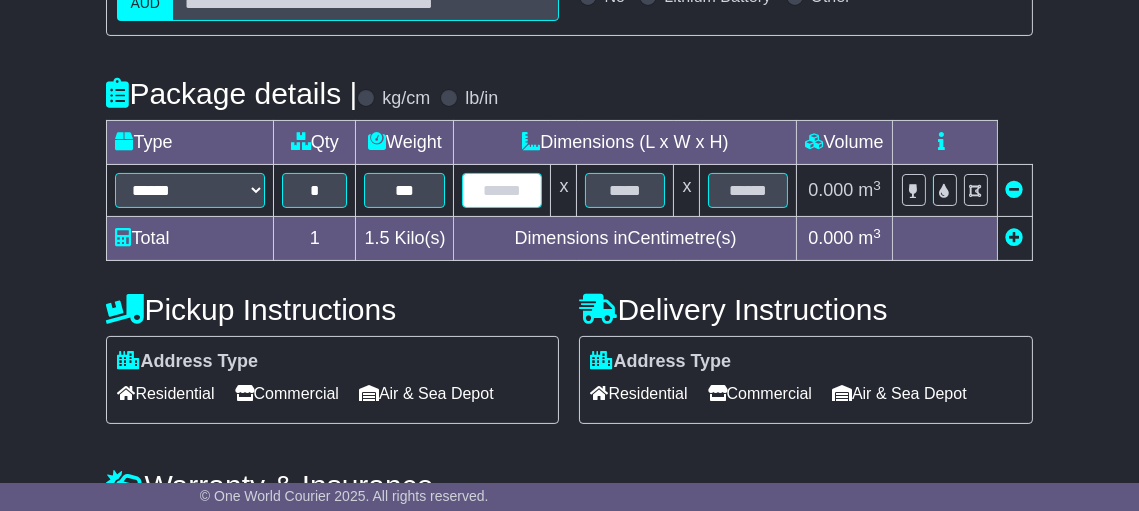 click at bounding box center [502, 190] 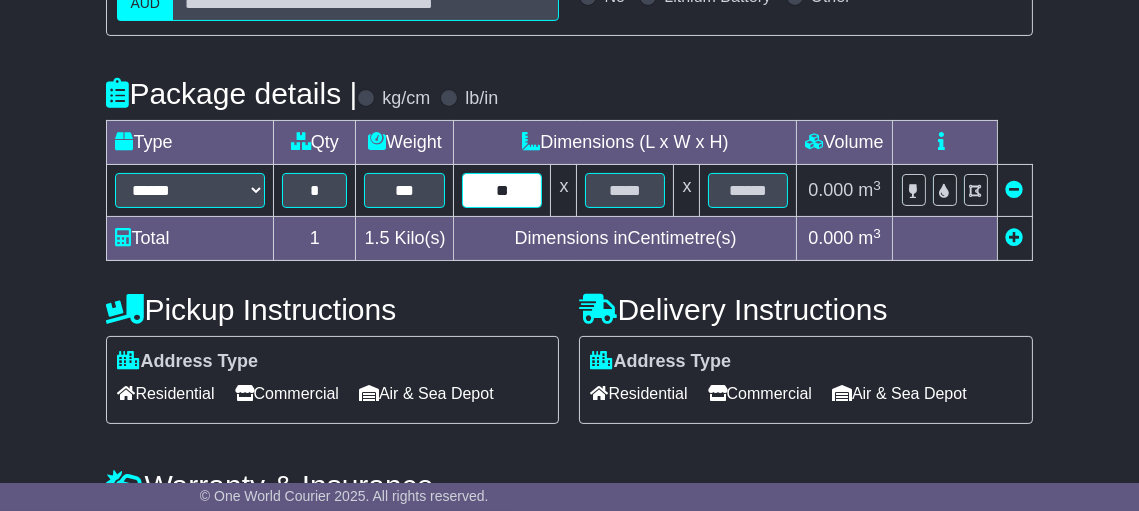 type on "**" 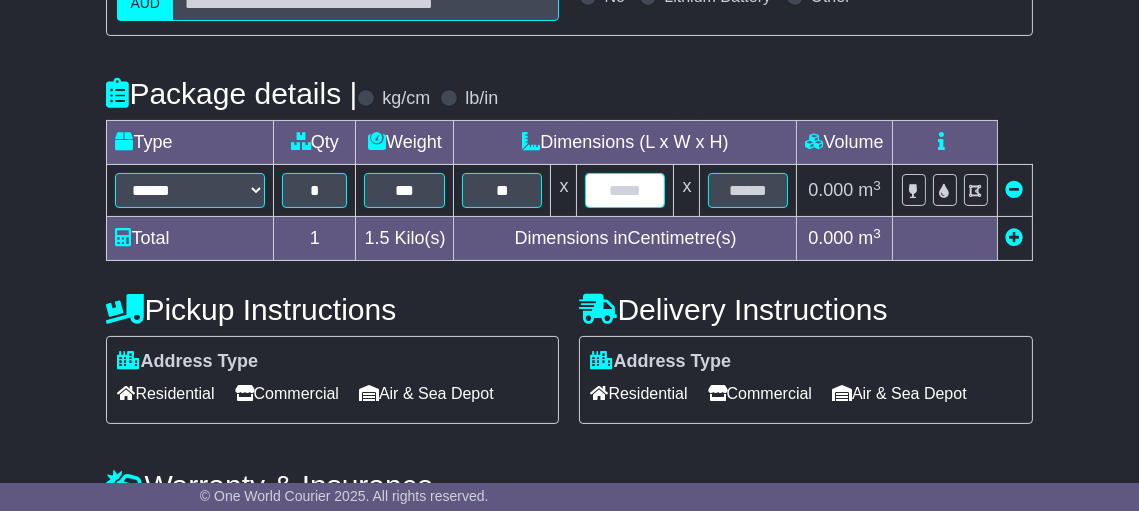click at bounding box center (625, 190) 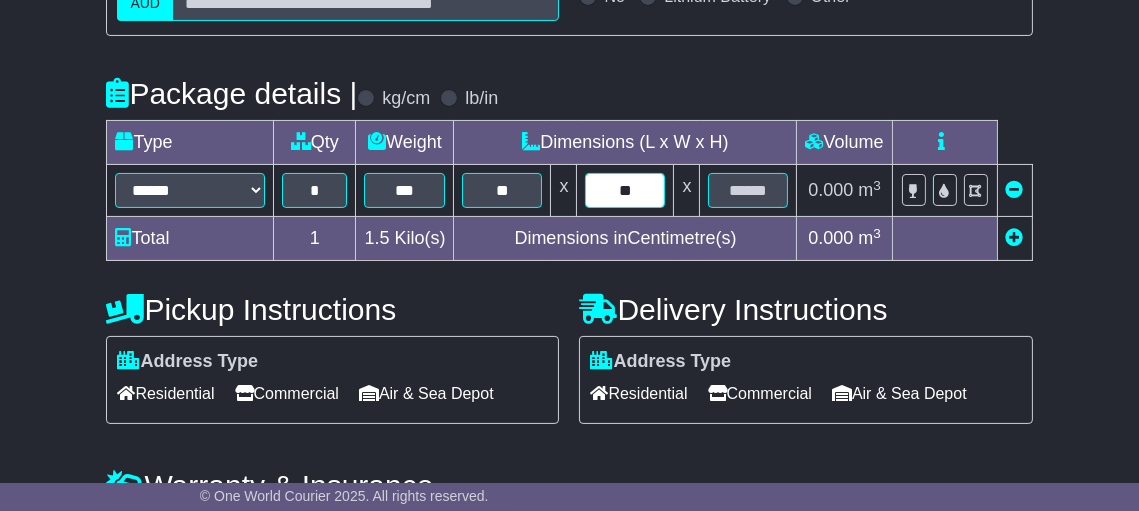 type on "**" 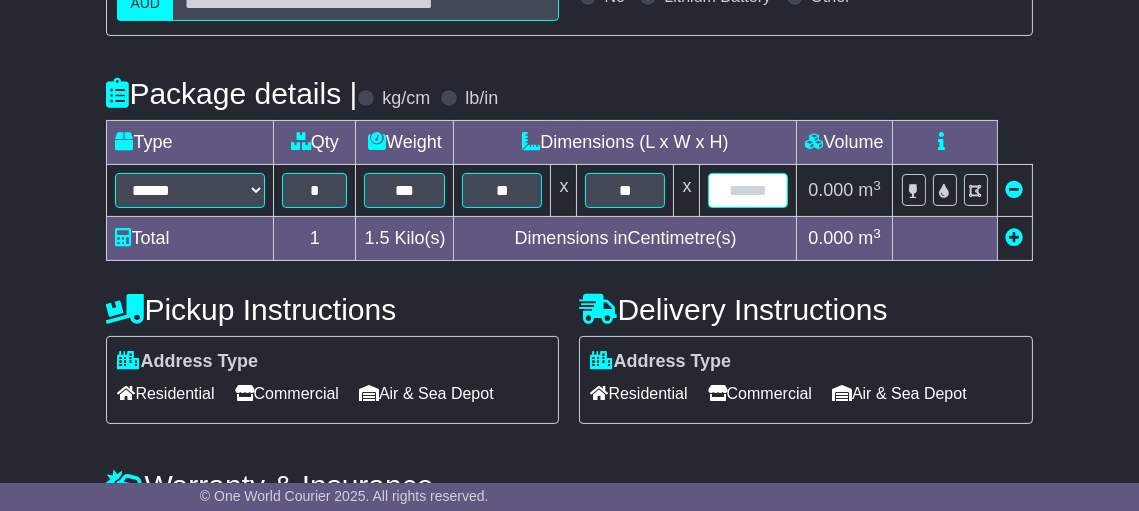 click at bounding box center [748, 190] 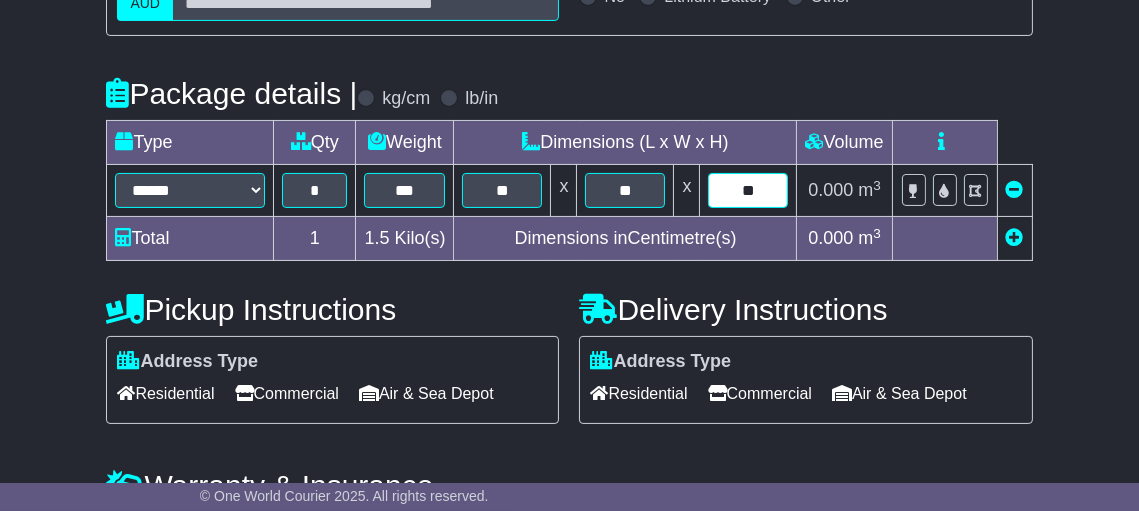 type on "**" 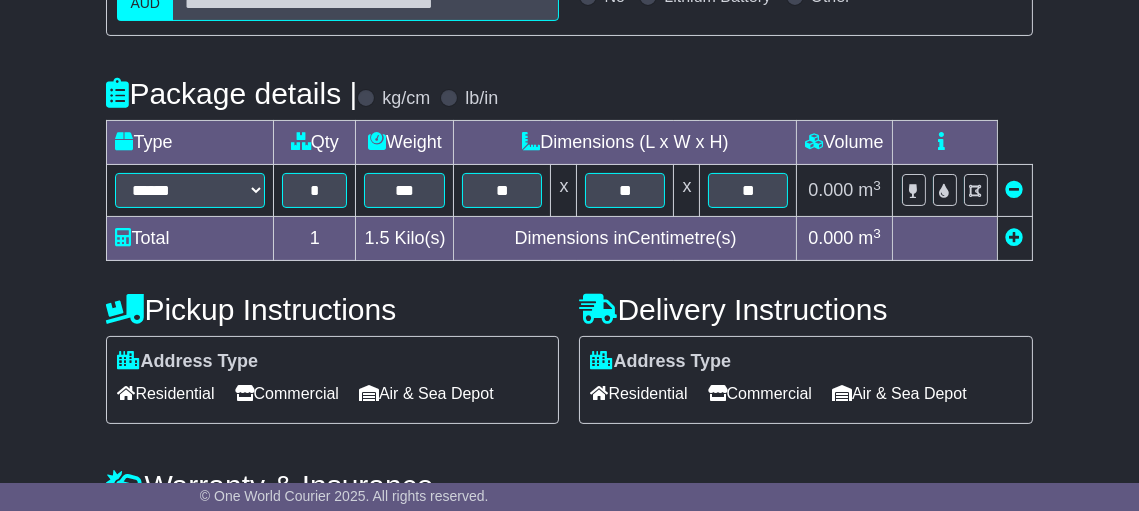 click on "0.000" at bounding box center [830, 190] 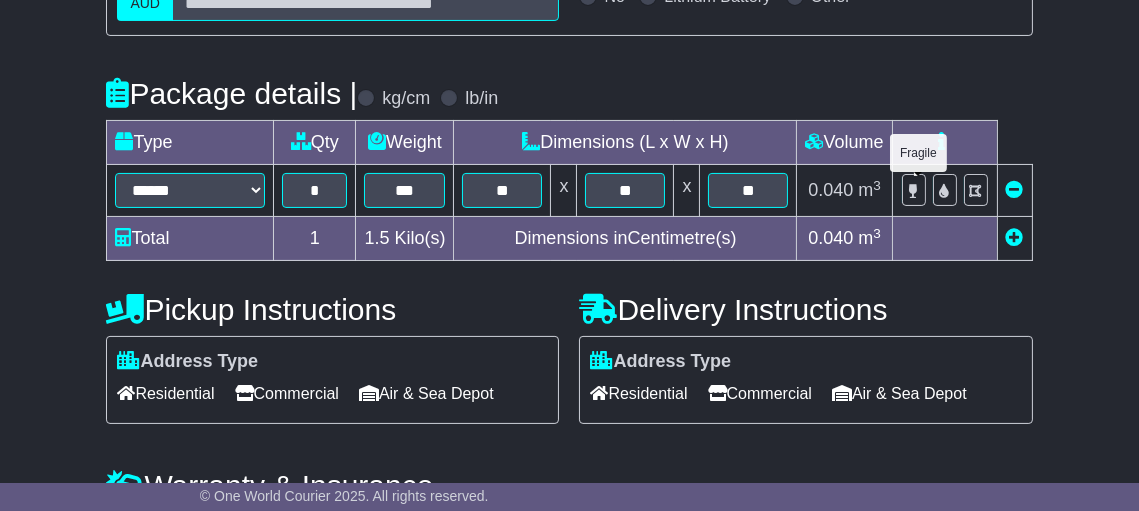 click at bounding box center (914, 190) 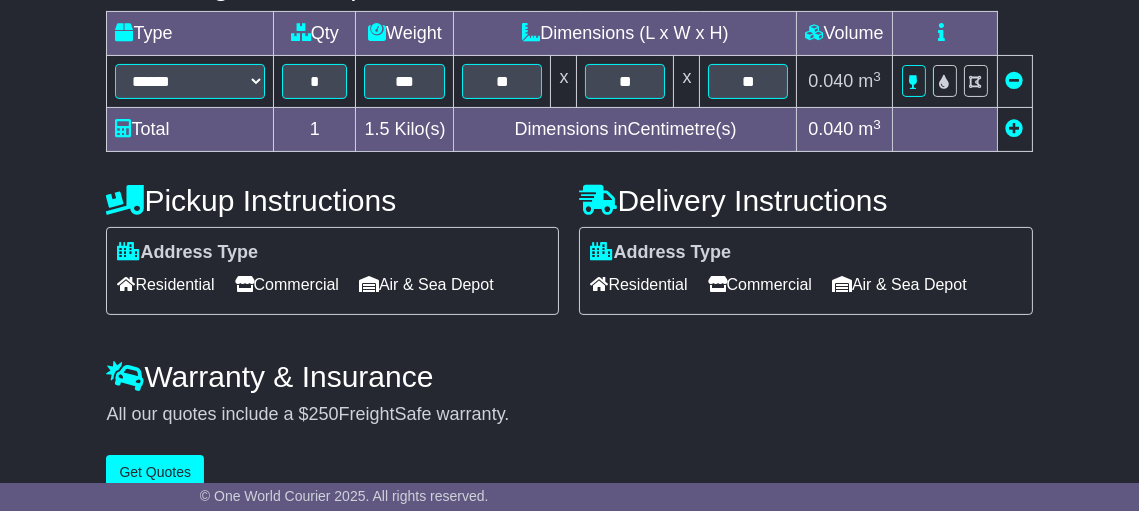 scroll, scrollTop: 619, scrollLeft: 0, axis: vertical 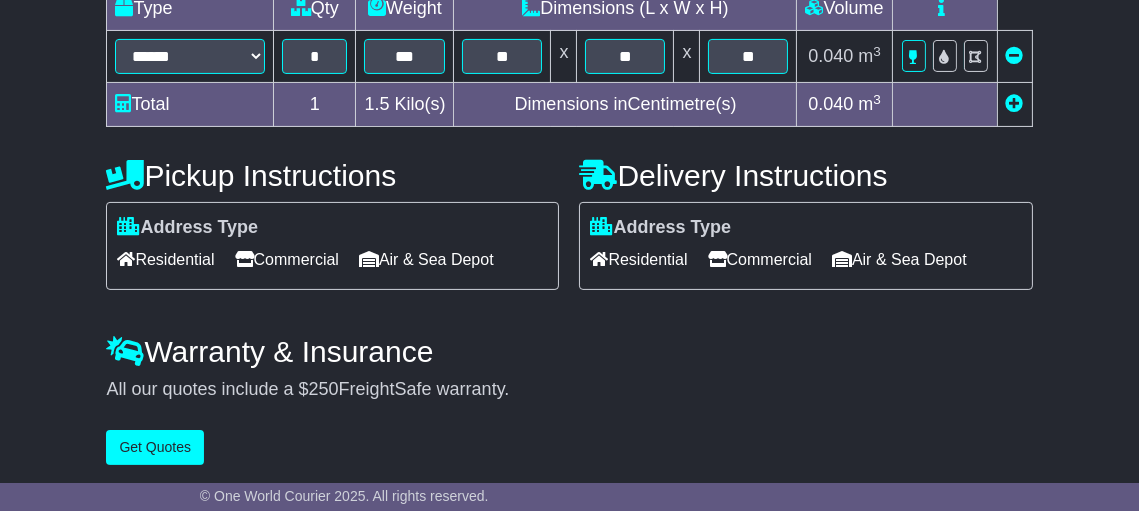 click on "Commercial" at bounding box center (760, 259) 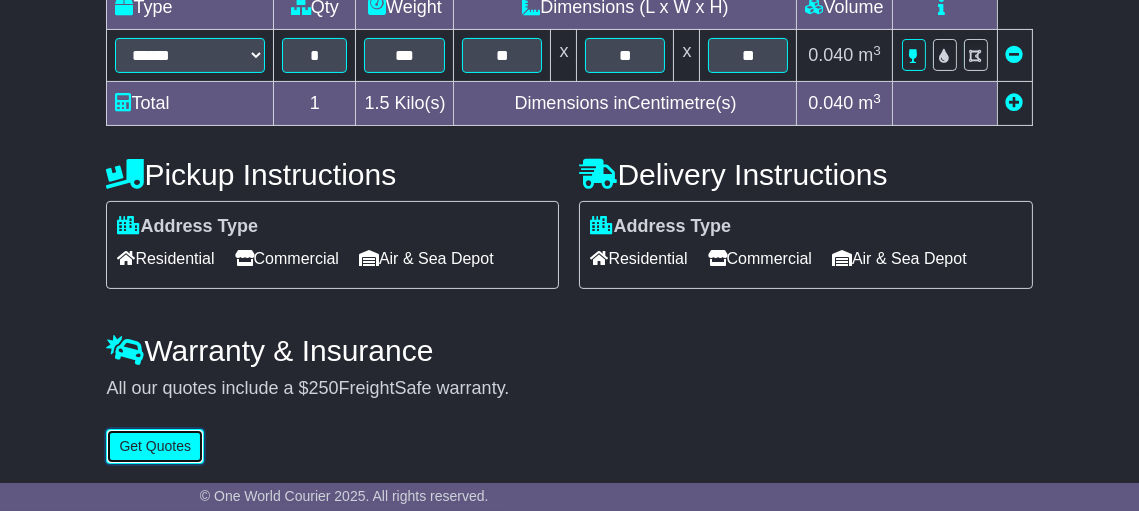 click on "Get Quotes" at bounding box center [155, 446] 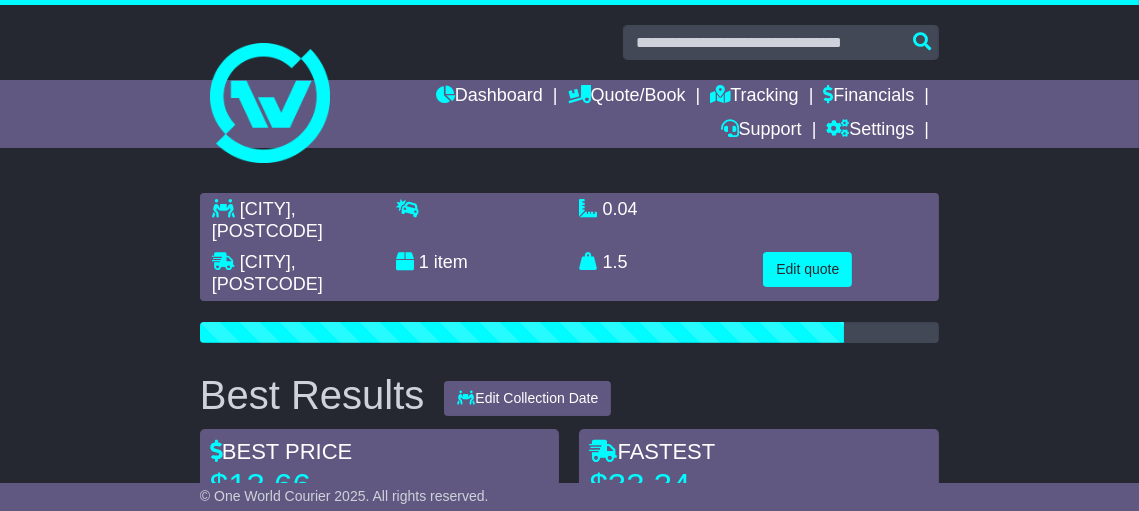 scroll, scrollTop: 133, scrollLeft: 0, axis: vertical 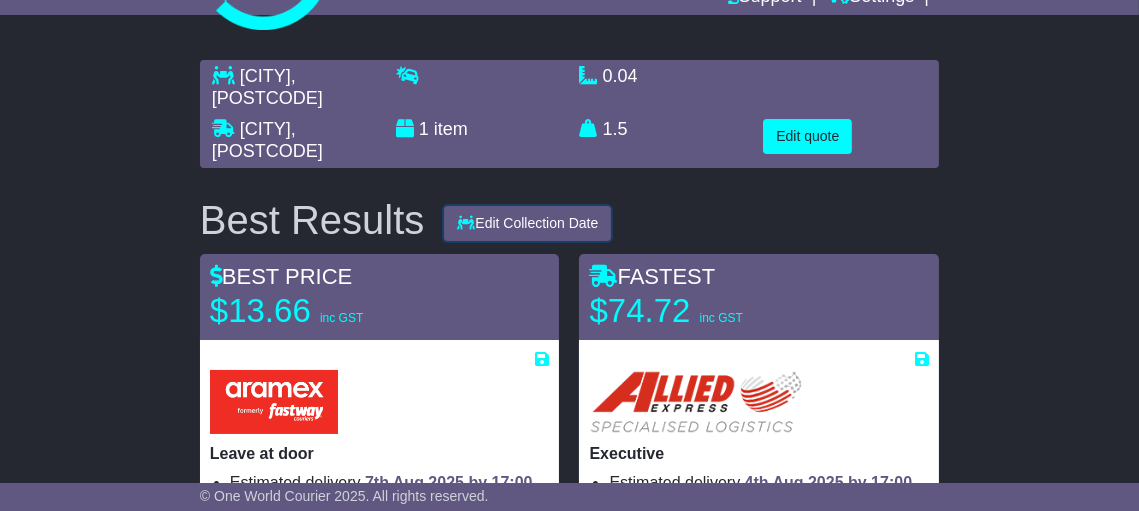 click on "Edit Collection Date" at bounding box center [527, 223] 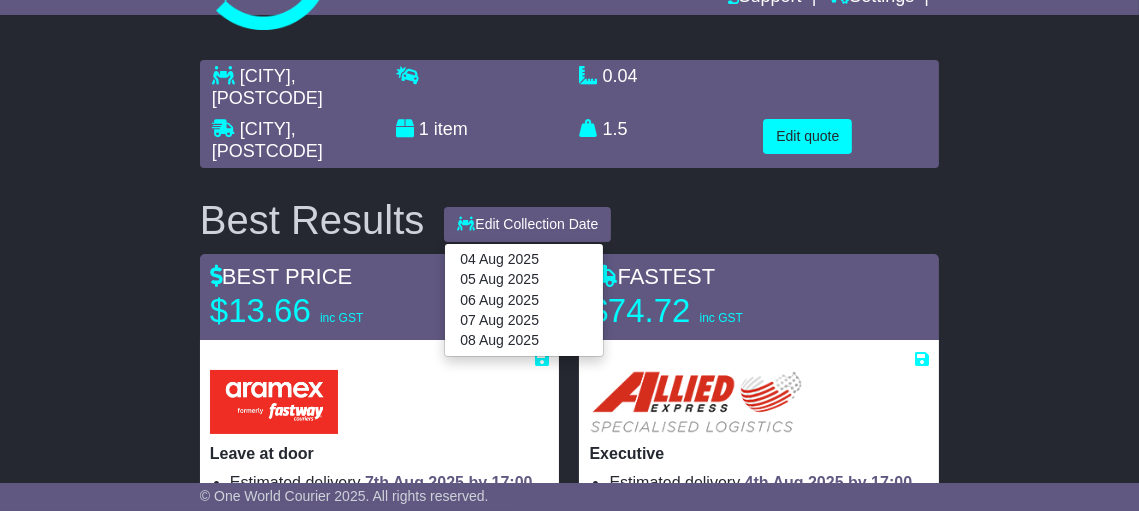 click on "EMU PLAINS , 2750
ST MARYS , 2760
1   item
0.04
m 3
in 3
1.5  kg(s)" at bounding box center [569, 2015] 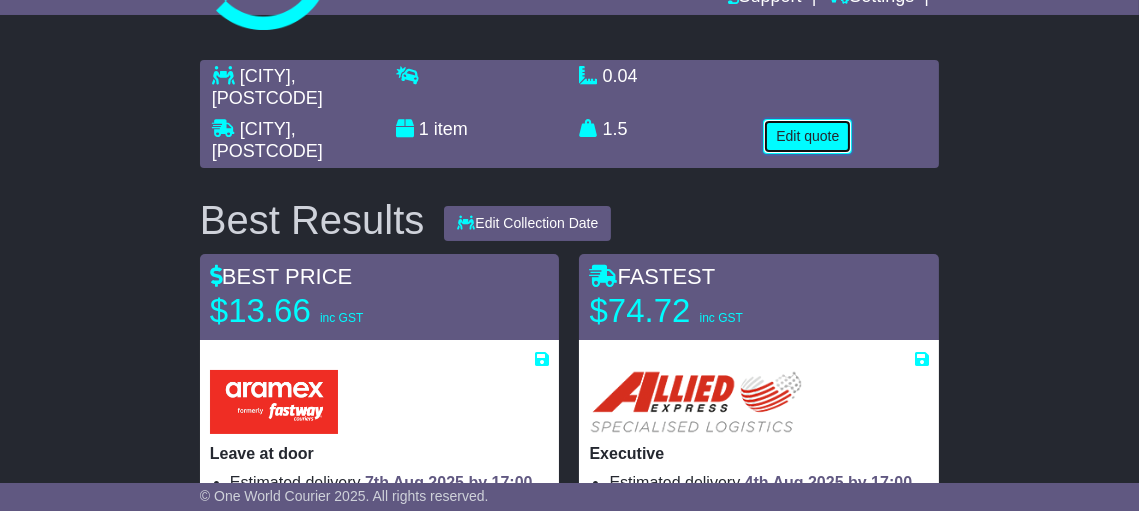 click on "Edit quote" at bounding box center [807, 136] 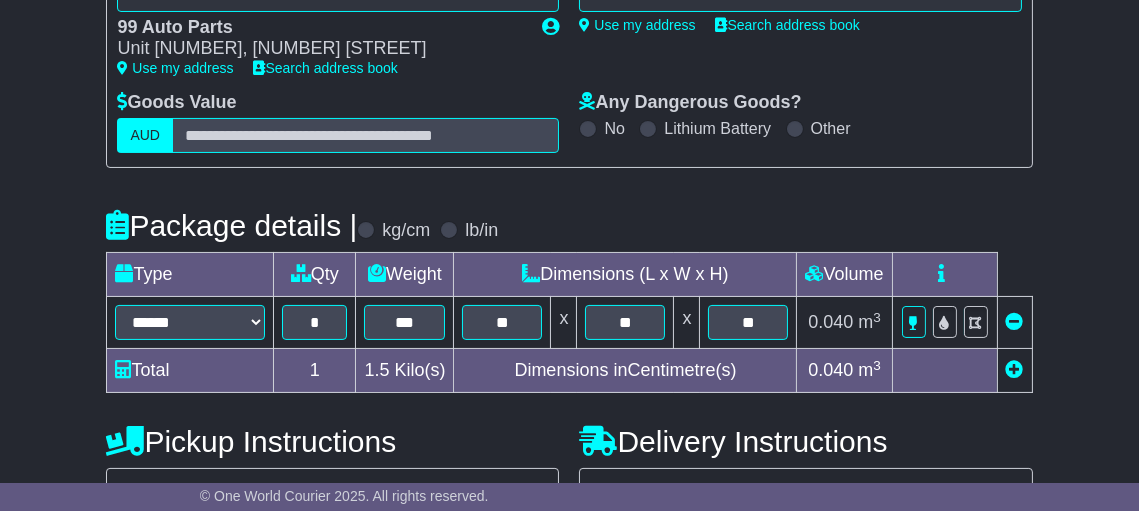 scroll, scrollTop: 487, scrollLeft: 0, axis: vertical 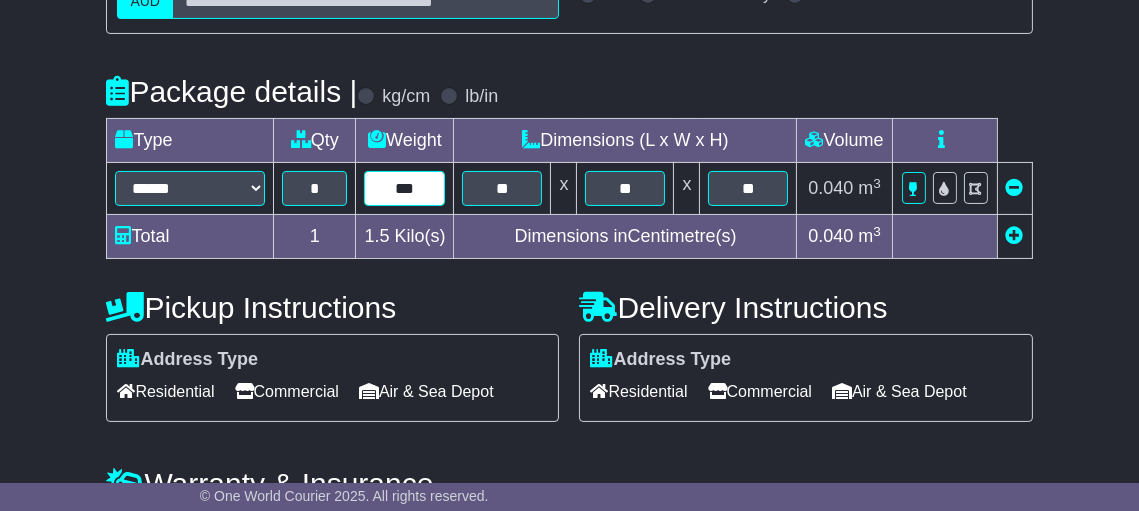 drag, startPoint x: 426, startPoint y: 177, endPoint x: 384, endPoint y: 177, distance: 42 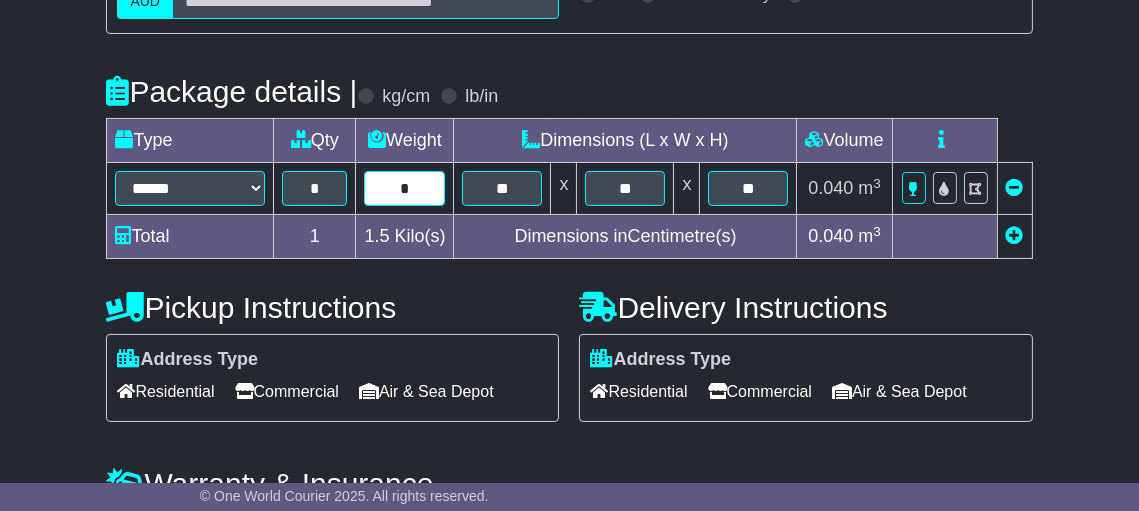 type on "*" 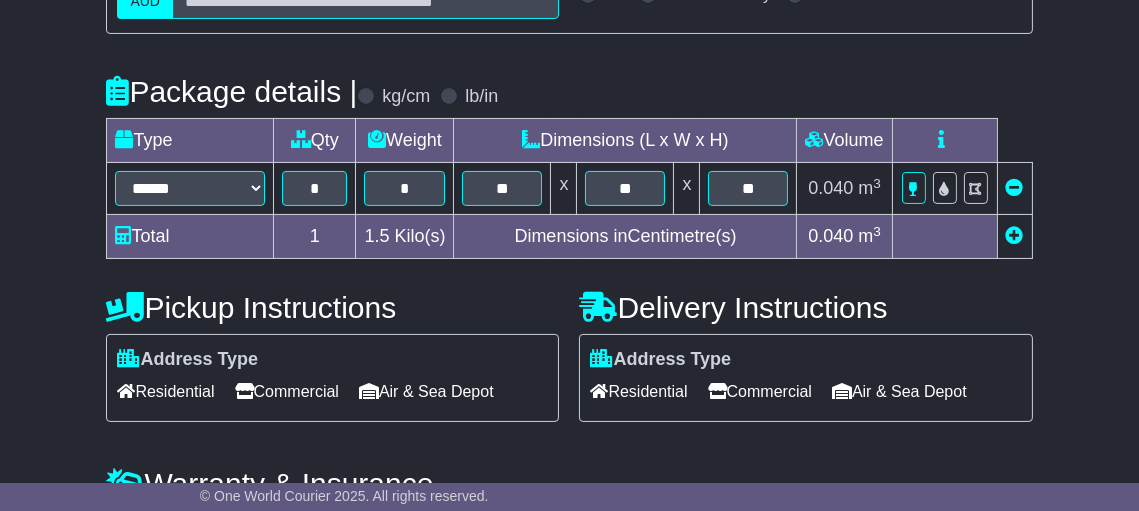 click on "**********" at bounding box center [569, 173] 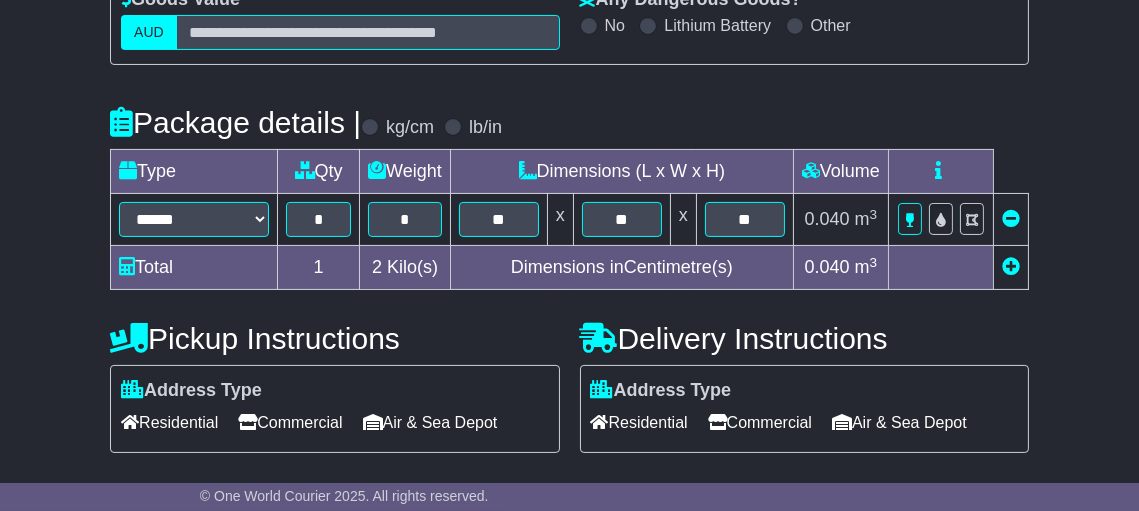 scroll, scrollTop: 620, scrollLeft: 0, axis: vertical 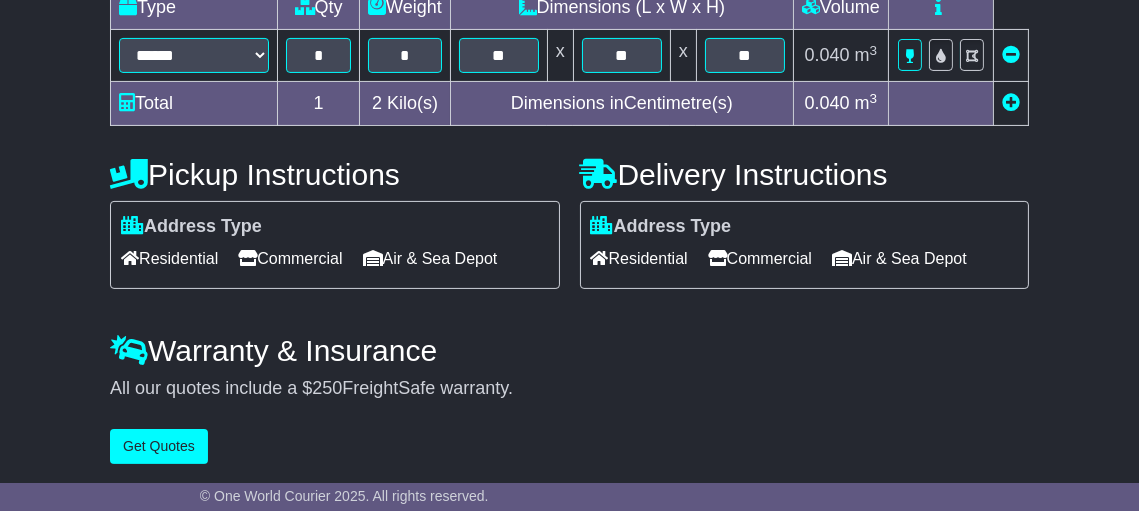 click on "Address Type
Residential
Commercial
Air & Sea Depot" at bounding box center [804, 245] 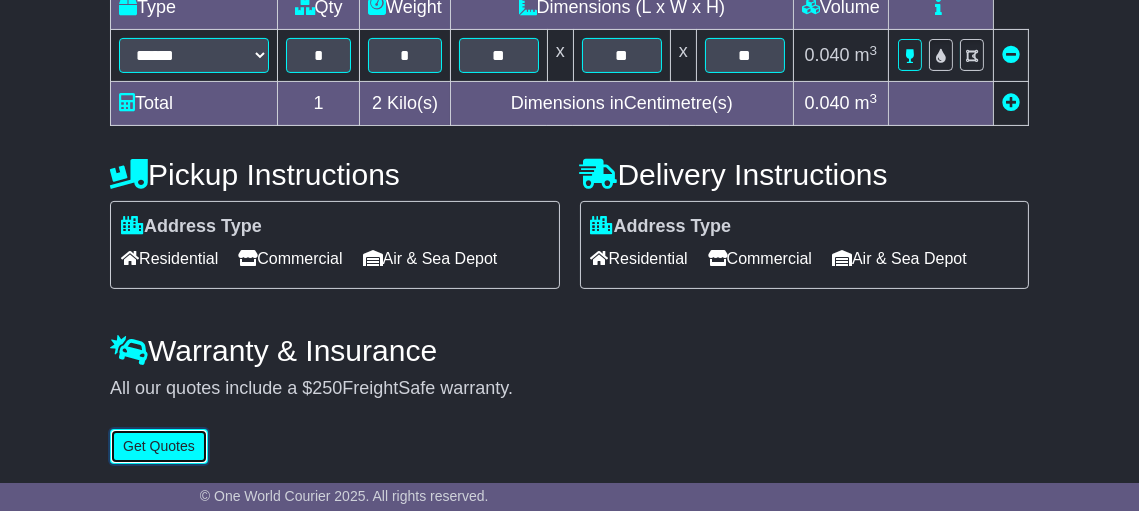 click on "Get Quotes" at bounding box center (159, 446) 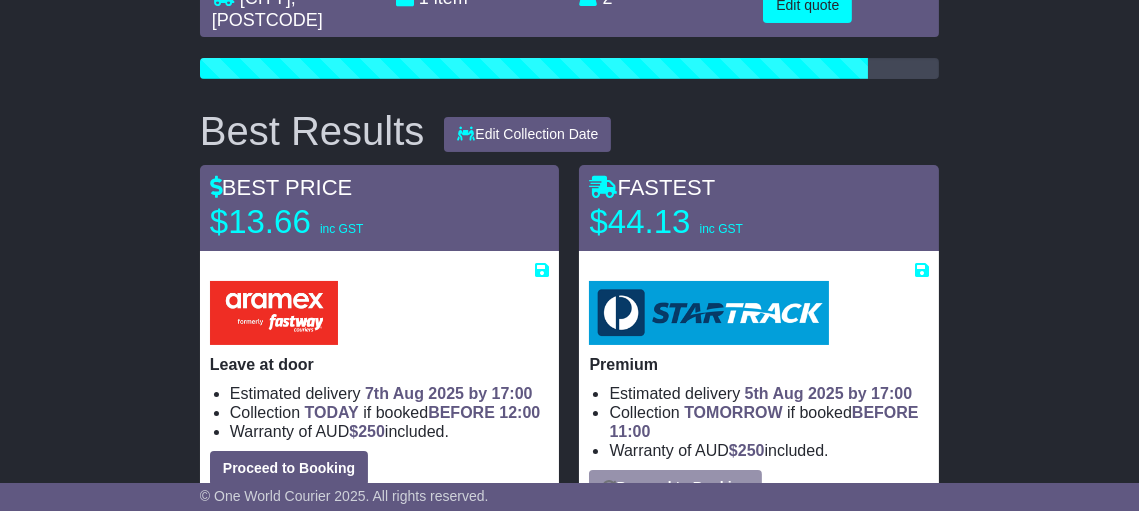 scroll, scrollTop: 266, scrollLeft: 0, axis: vertical 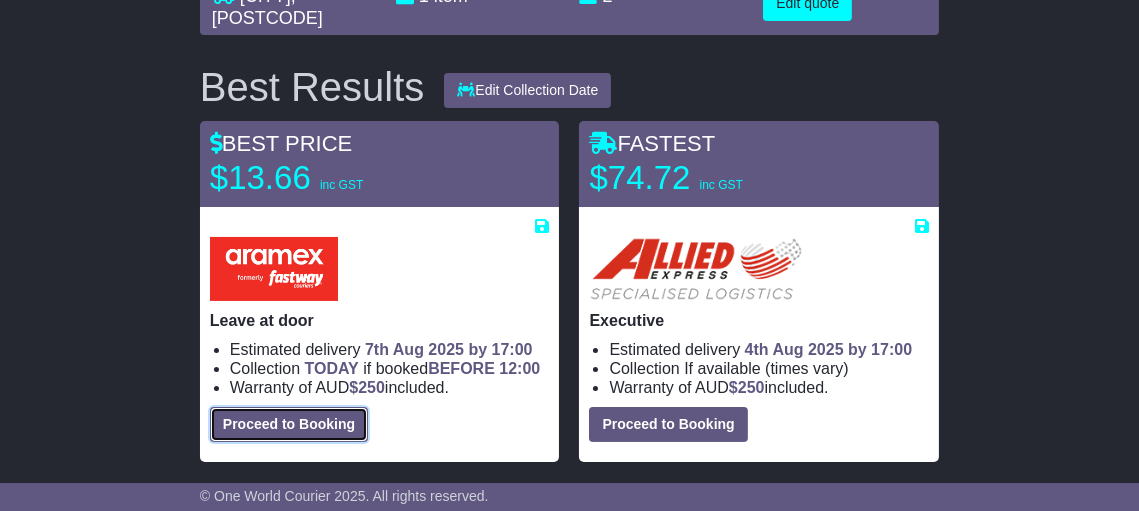 click on "Proceed to Booking" at bounding box center [289, 424] 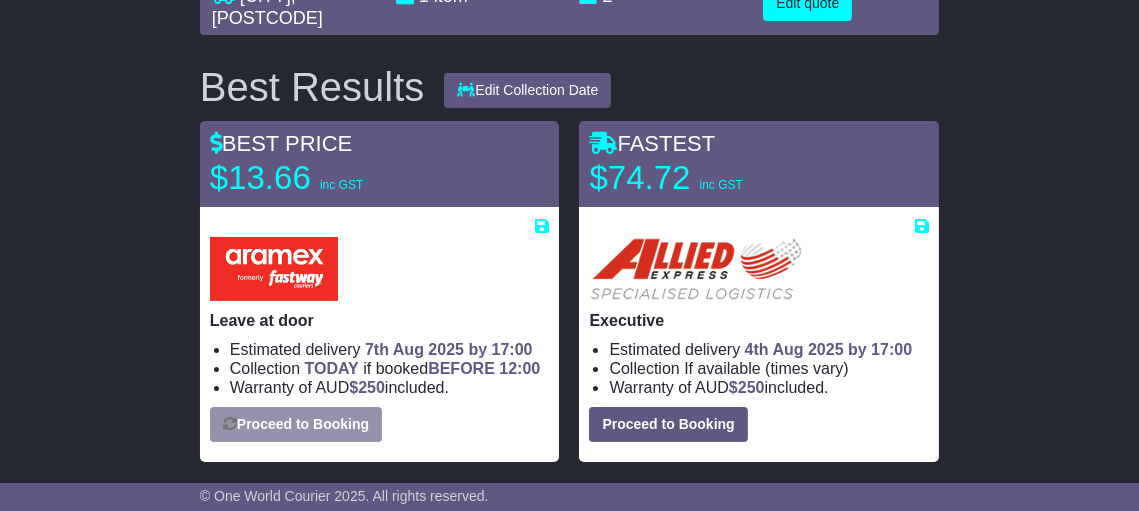 select on "**********" 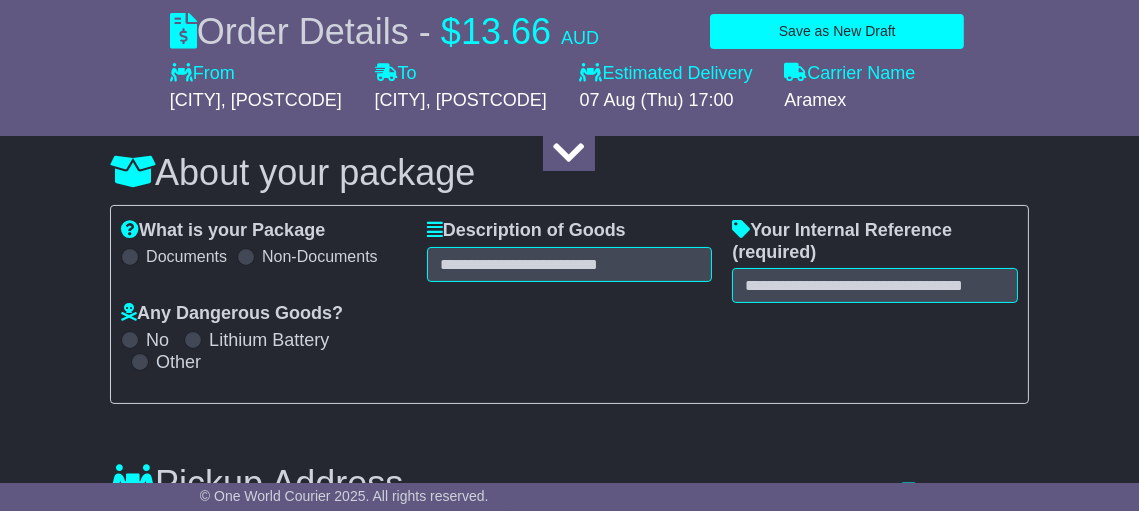 select 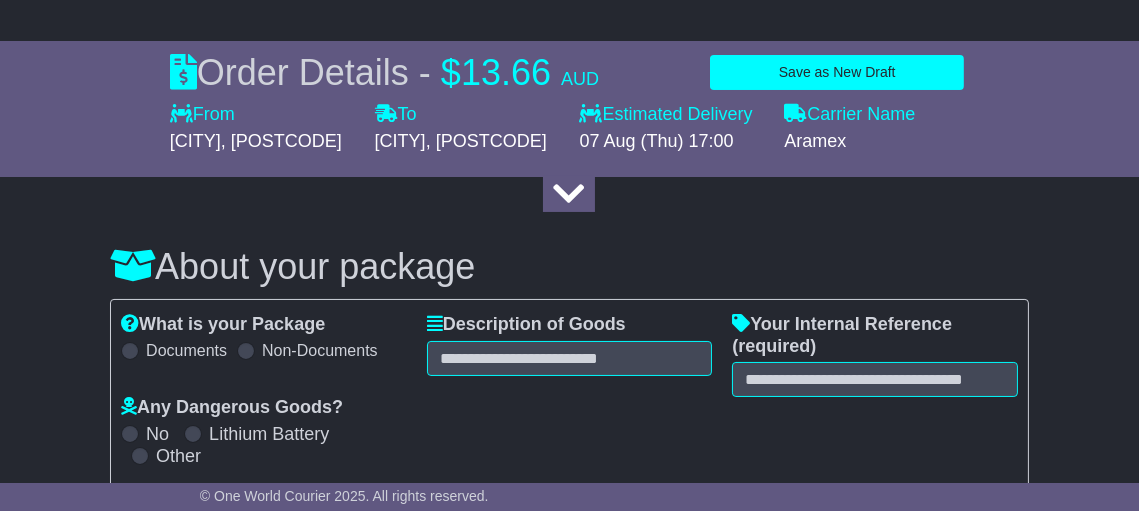 scroll, scrollTop: 133, scrollLeft: 0, axis: vertical 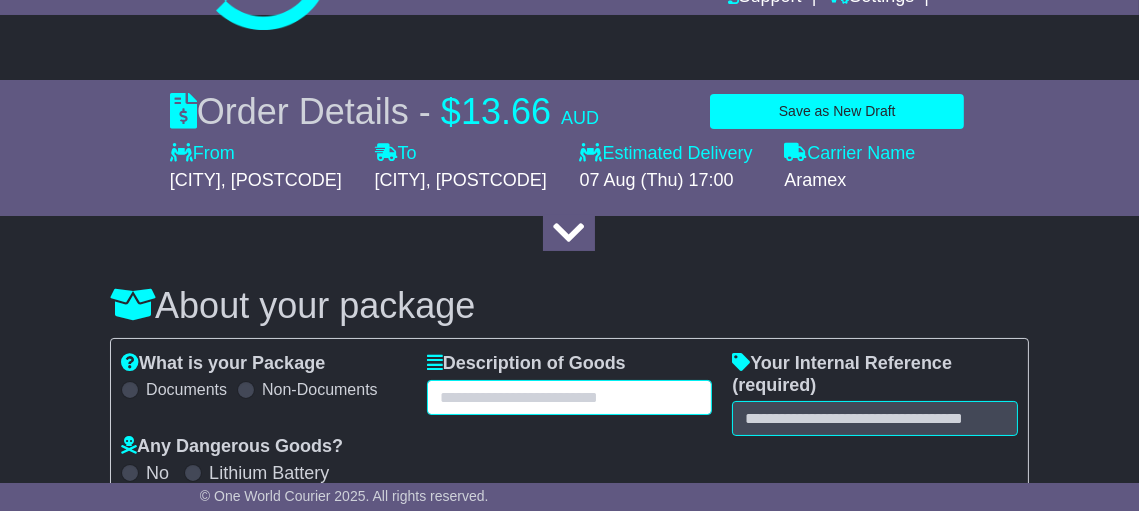 click at bounding box center [570, 397] 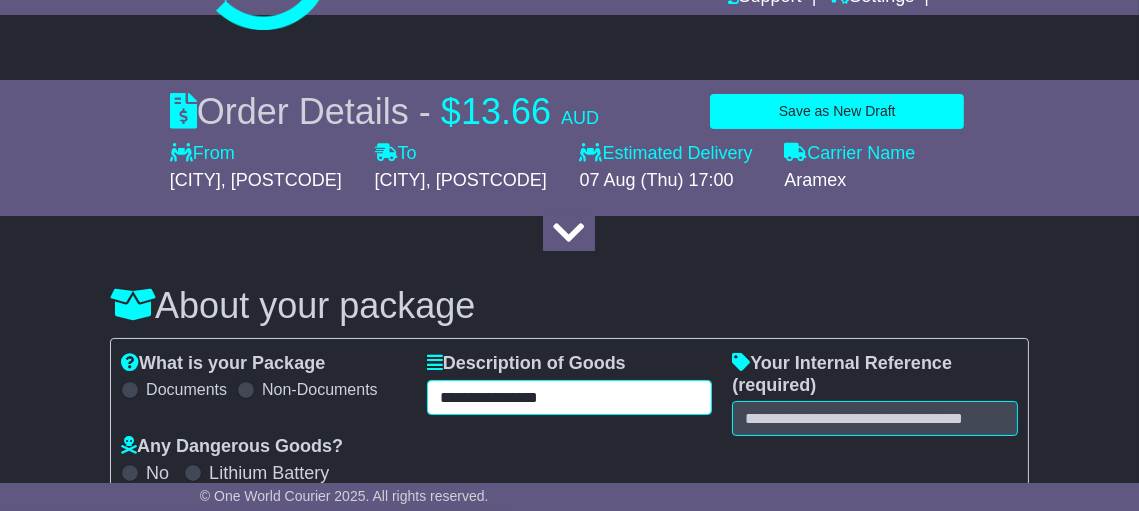 type on "**********" 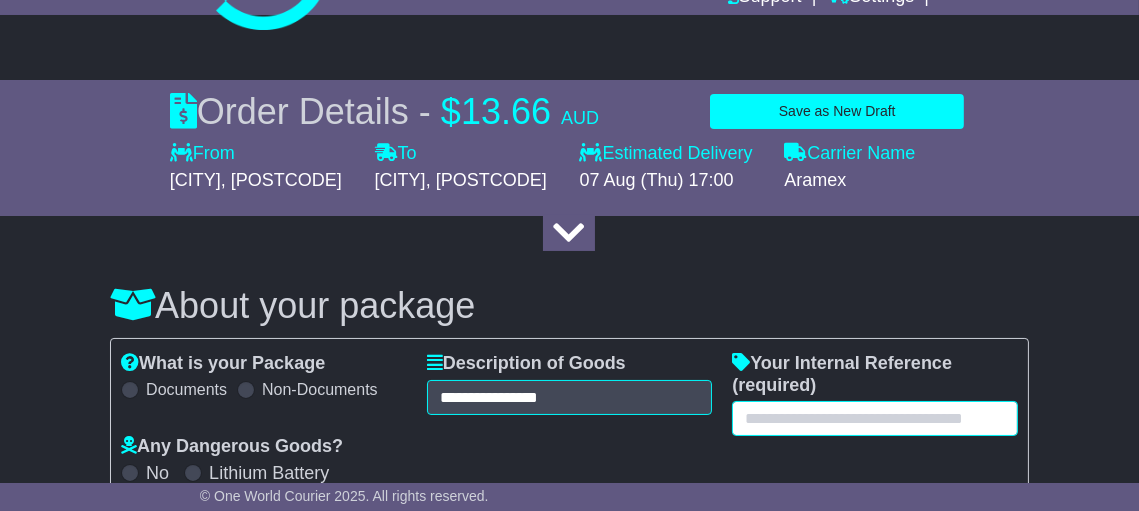 click at bounding box center (875, 418) 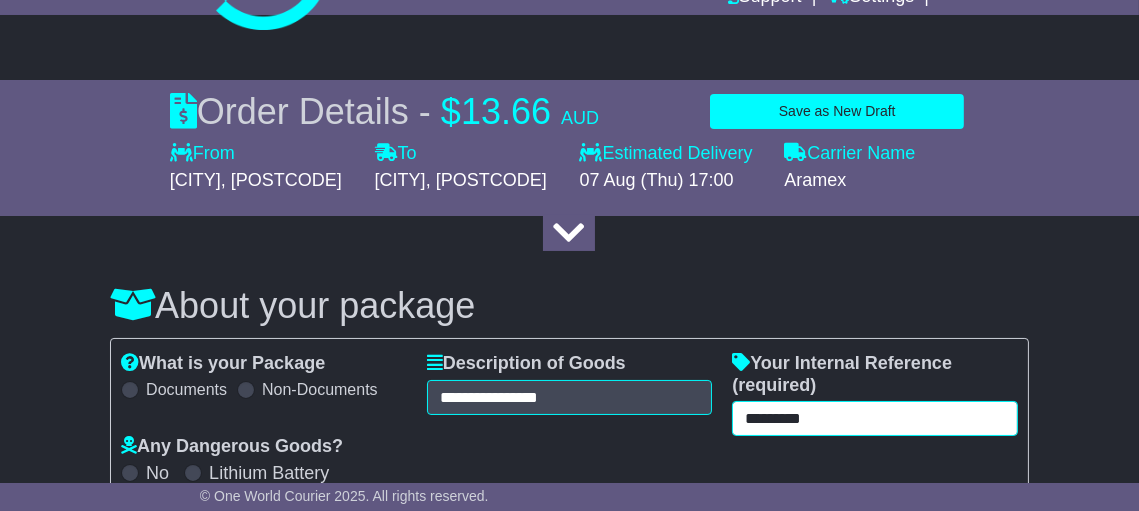 click on "*********" at bounding box center [875, 418] 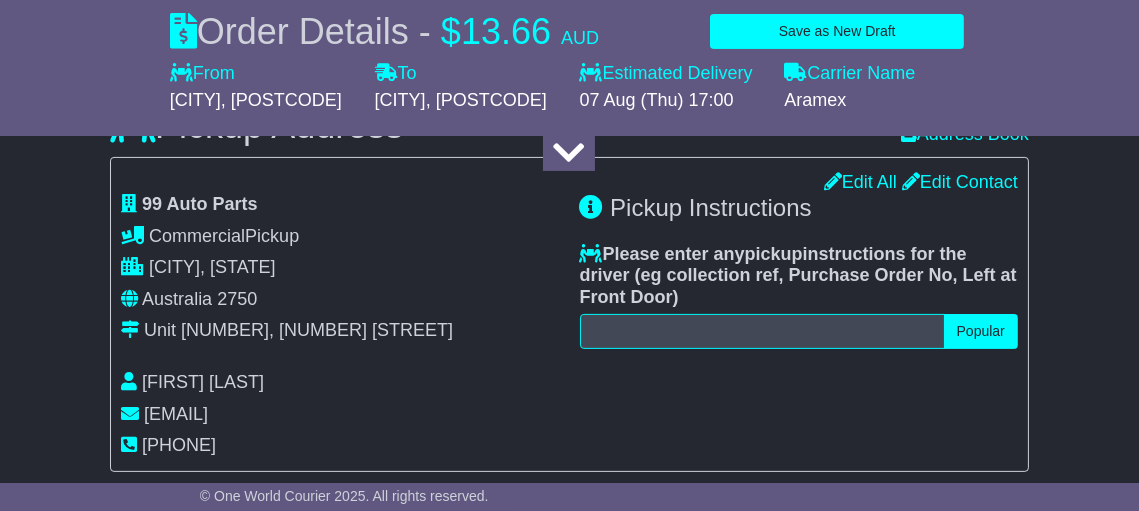 scroll, scrollTop: 666, scrollLeft: 0, axis: vertical 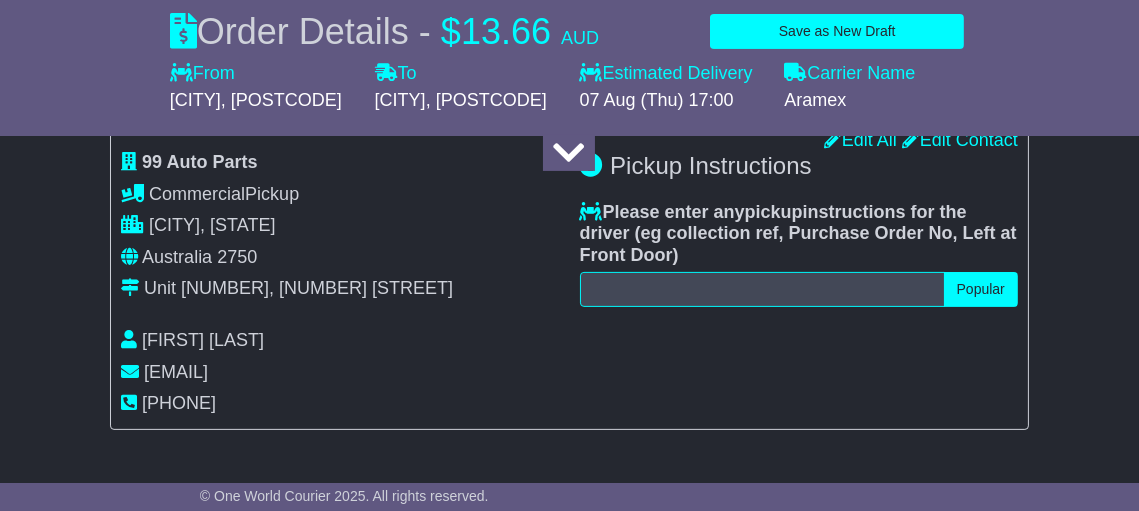 type on "*********" 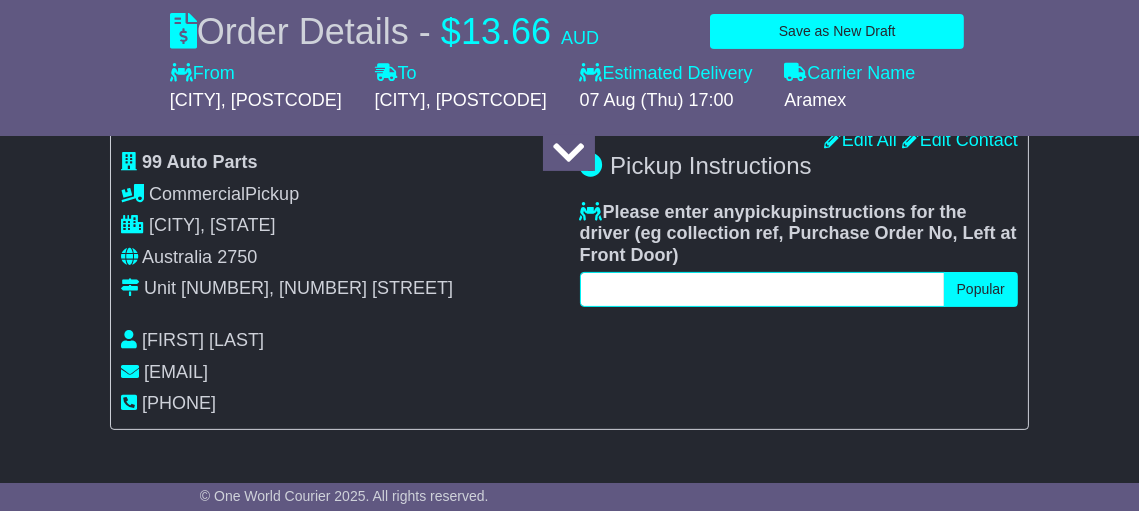 click at bounding box center [762, 289] 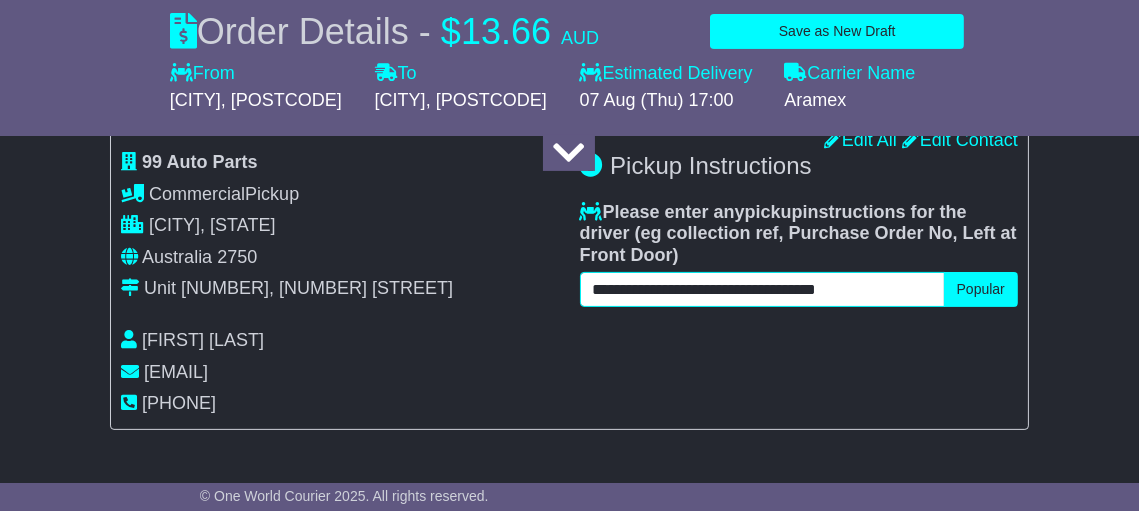 type on "**********" 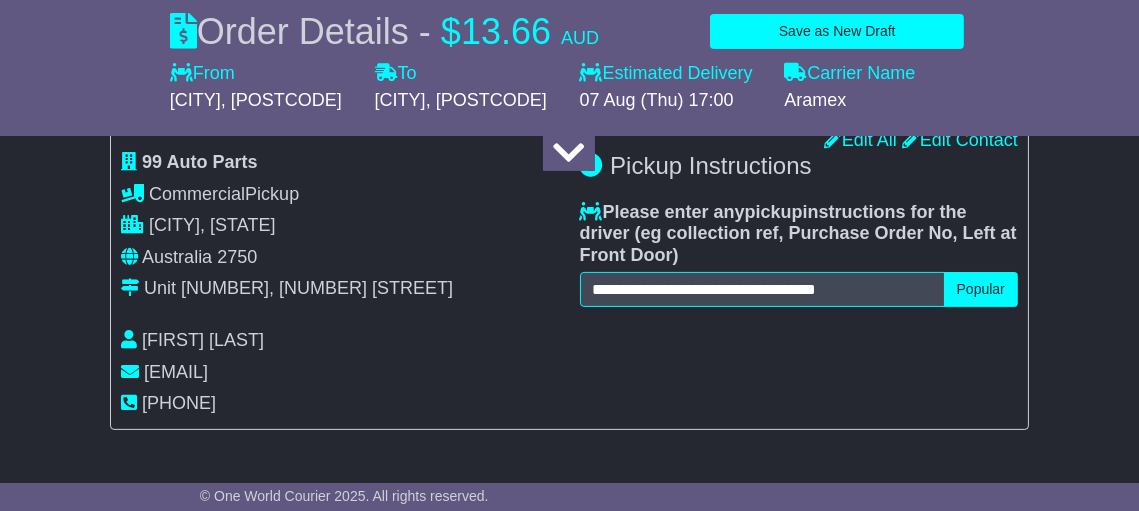 click on "**********" at bounding box center (799, 283) 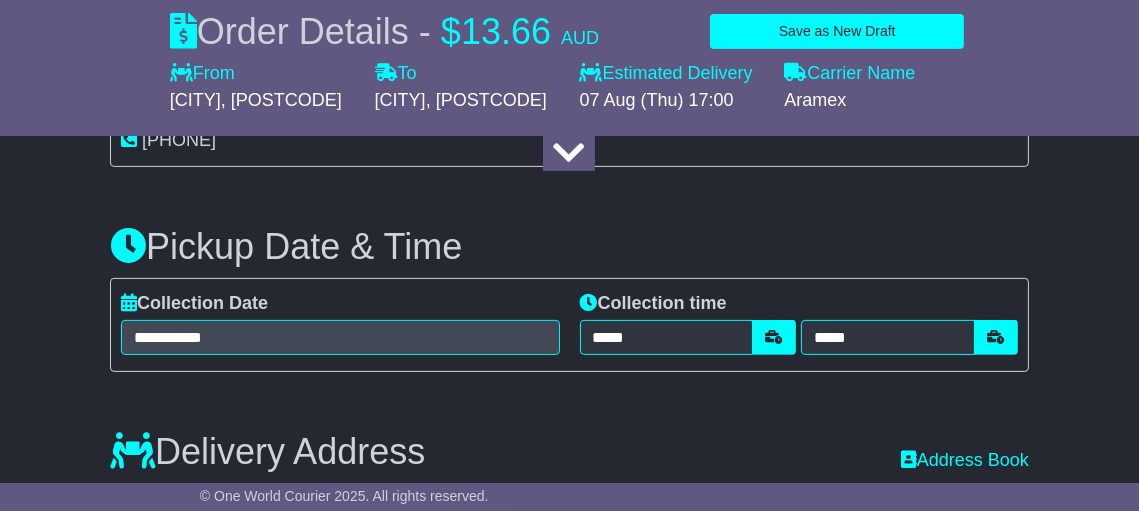 scroll, scrollTop: 933, scrollLeft: 0, axis: vertical 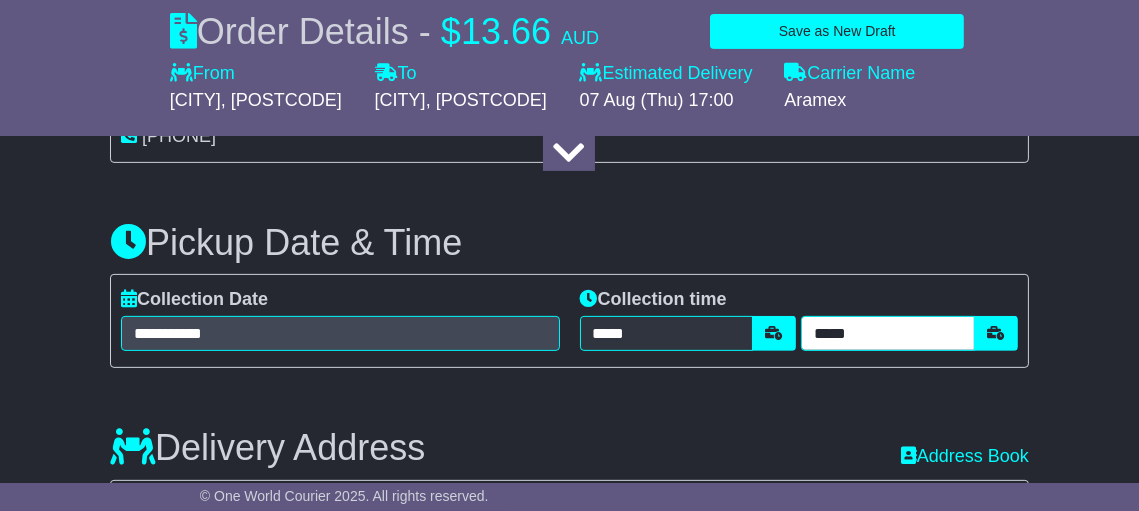 click on "*****" at bounding box center (888, 333) 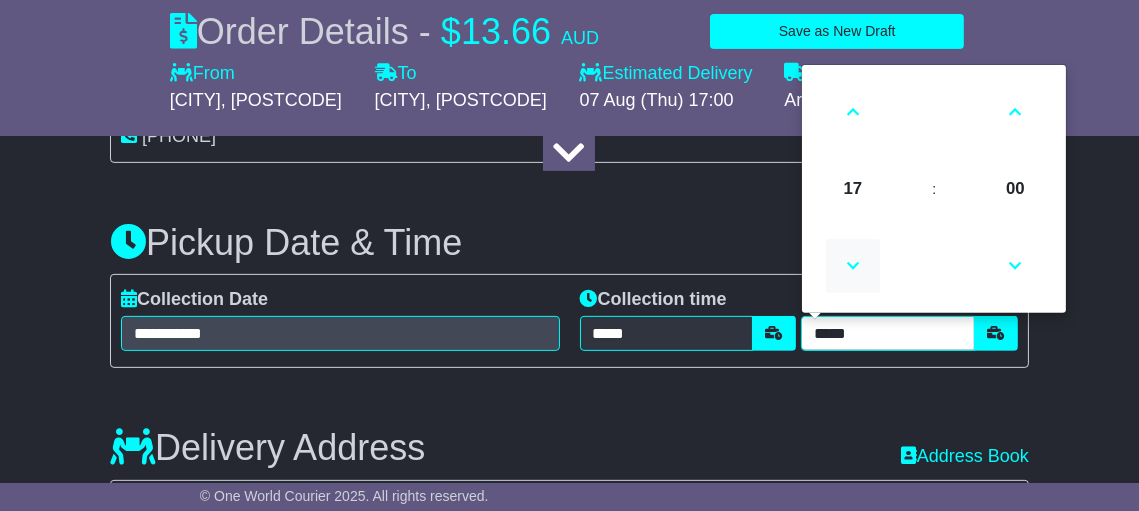 click at bounding box center (853, 266) 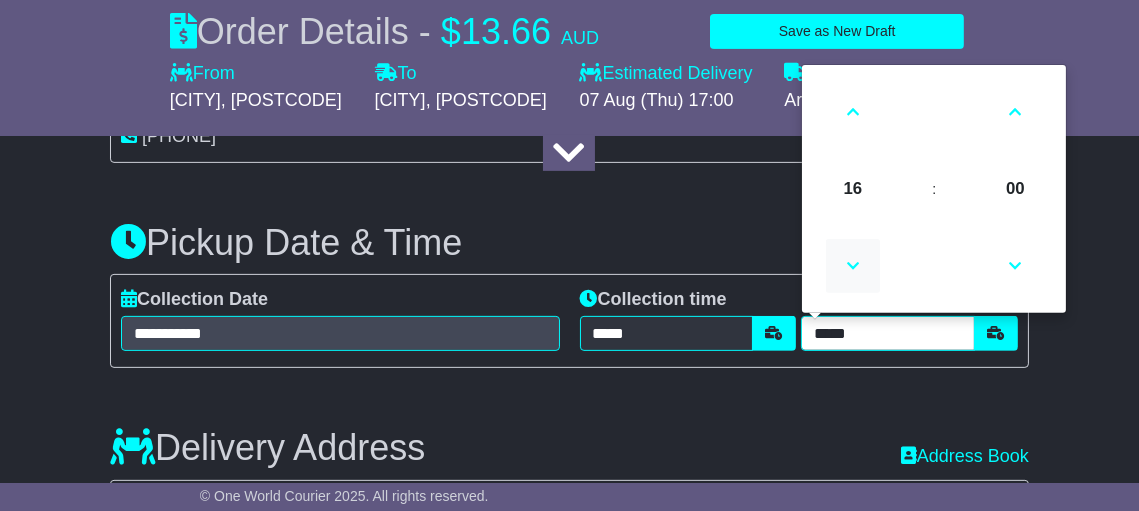 click at bounding box center [853, 266] 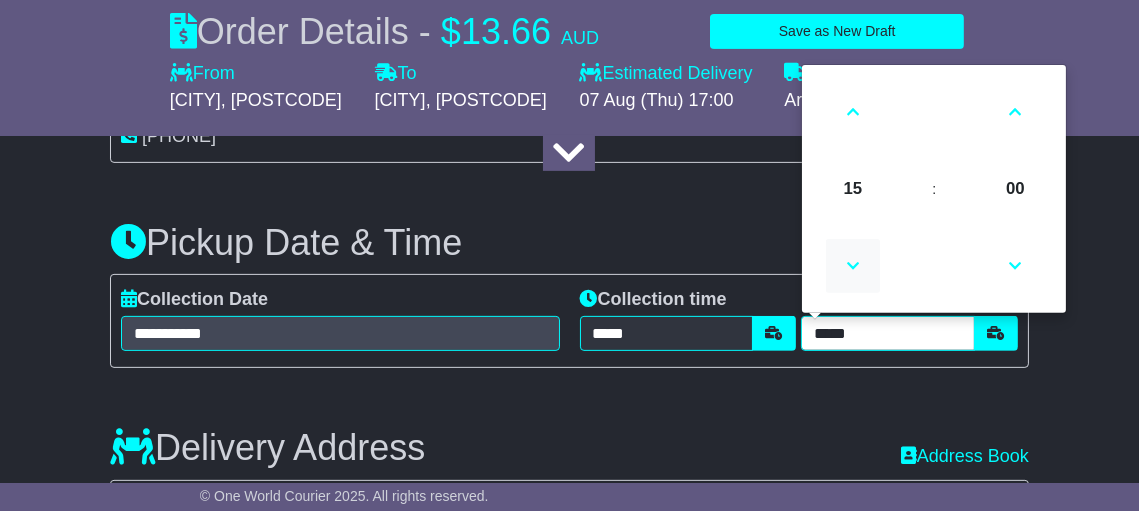 click at bounding box center [853, 266] 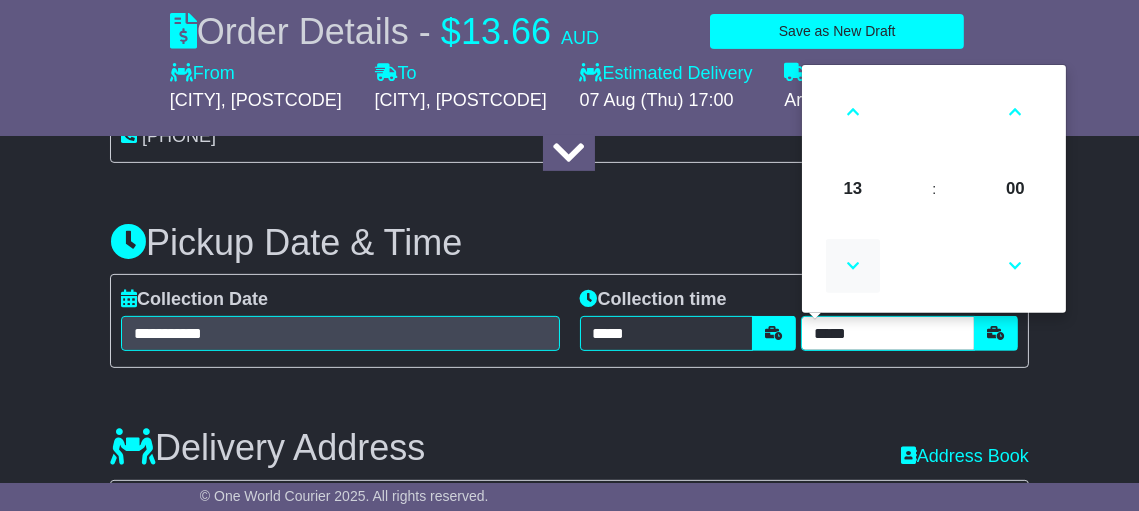 click at bounding box center [853, 266] 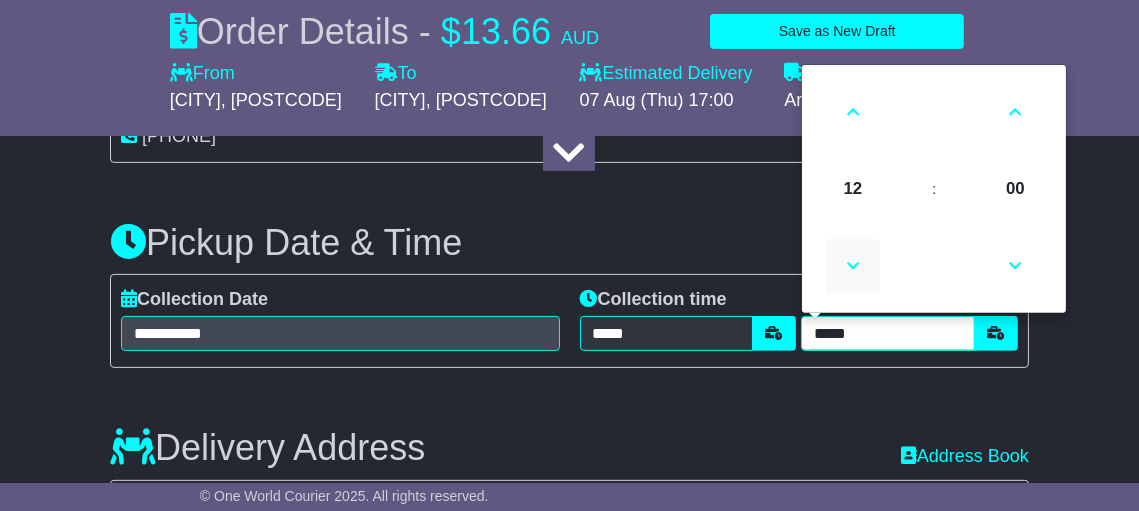 click at bounding box center [853, 266] 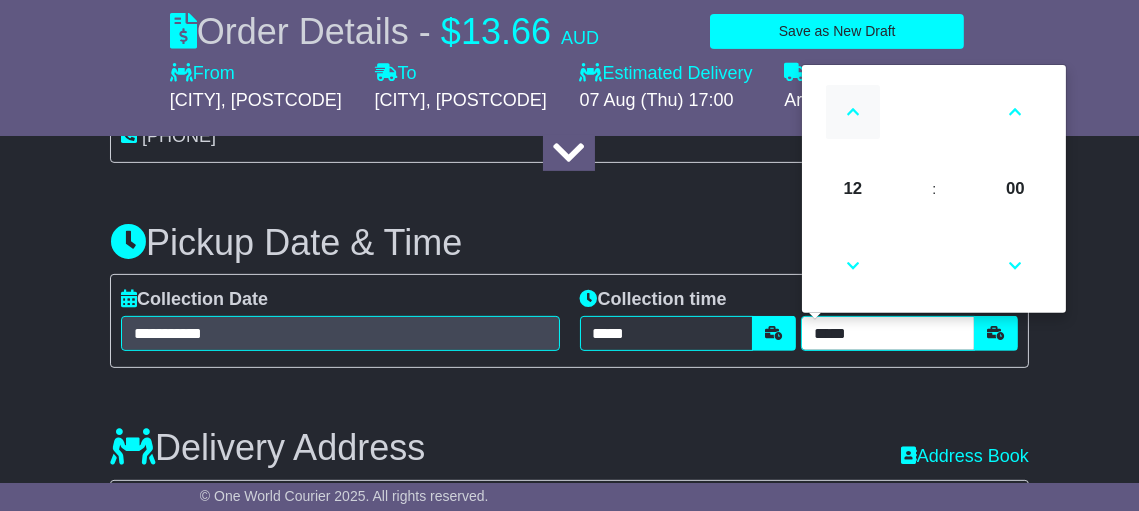 click at bounding box center (853, 112) 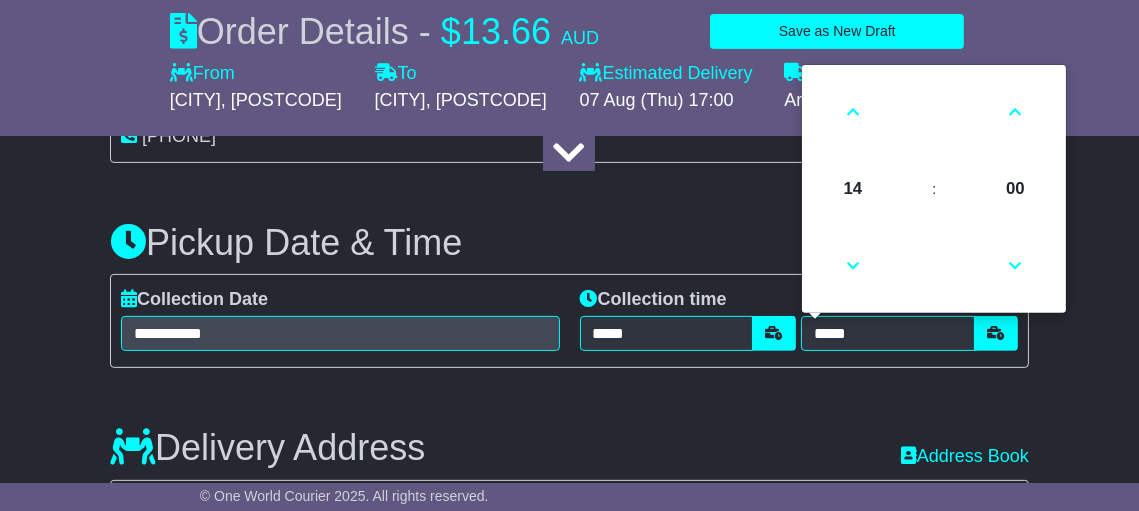 click on "**********" at bounding box center (569, 695) 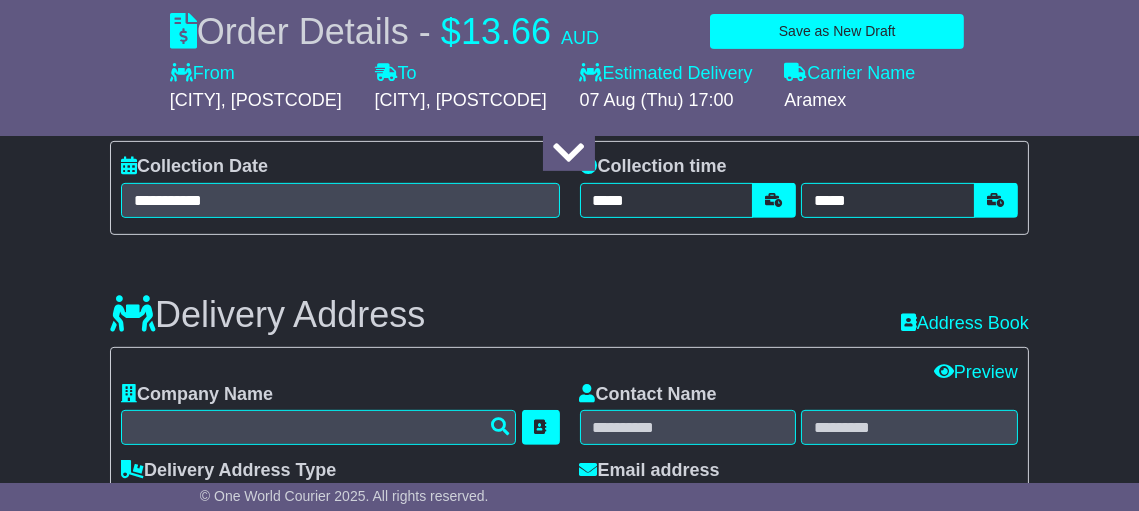 scroll, scrollTop: 1200, scrollLeft: 0, axis: vertical 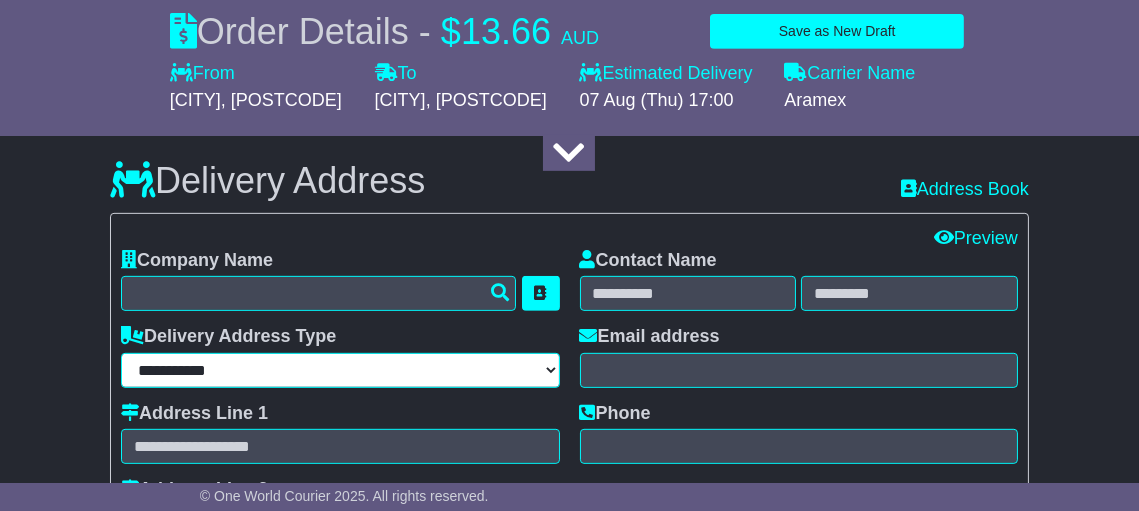 click on "**********" at bounding box center [340, 370] 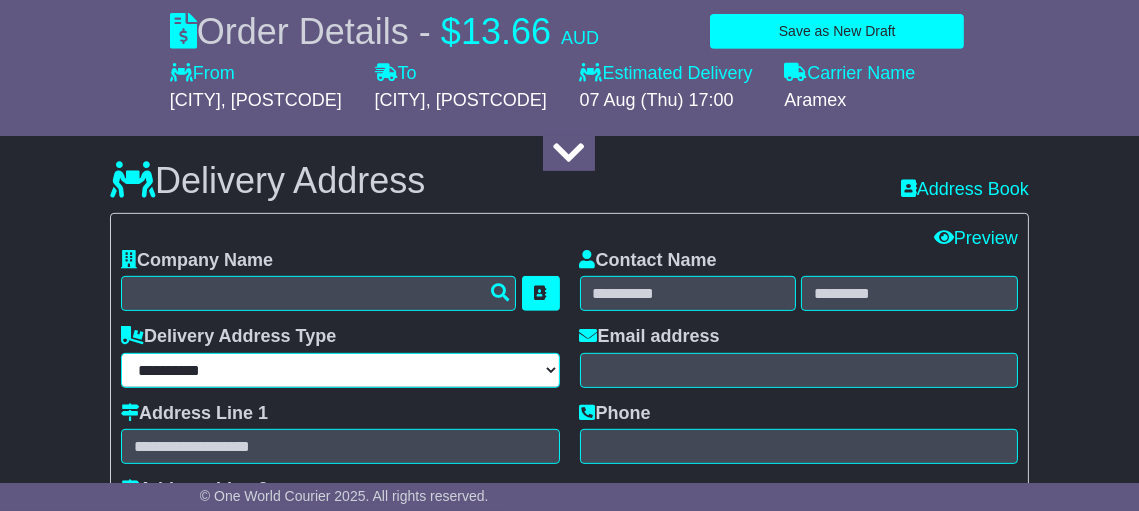 click on "**********" at bounding box center (340, 370) 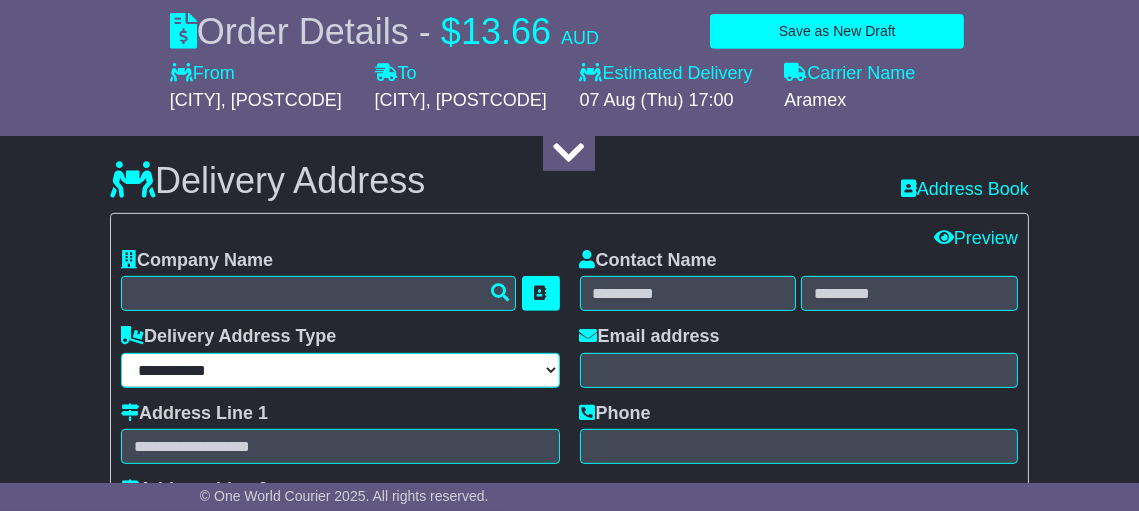 click on "**********" at bounding box center (340, 370) 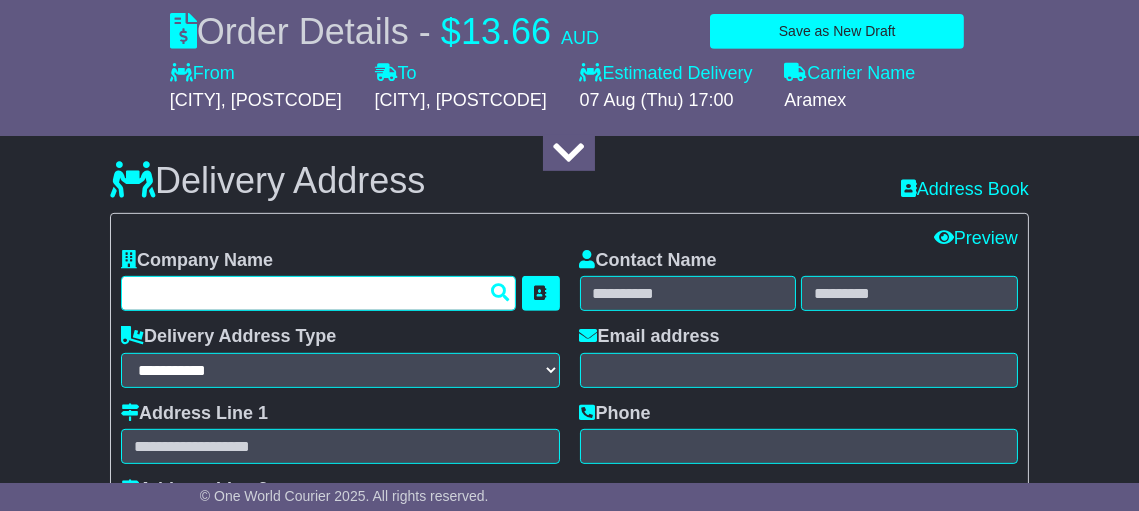 click at bounding box center [318, 293] 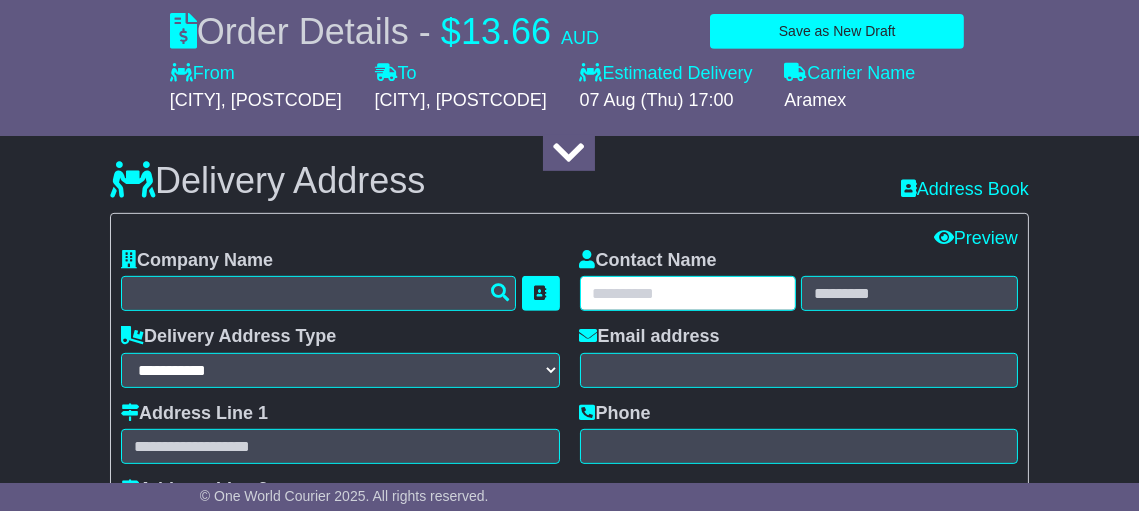 click at bounding box center (688, 293) 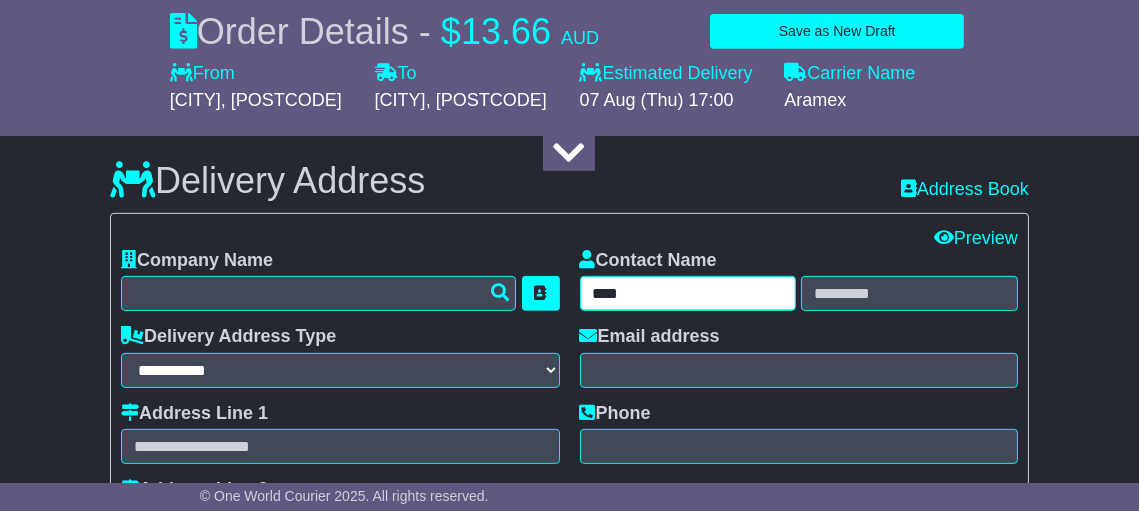type on "****" 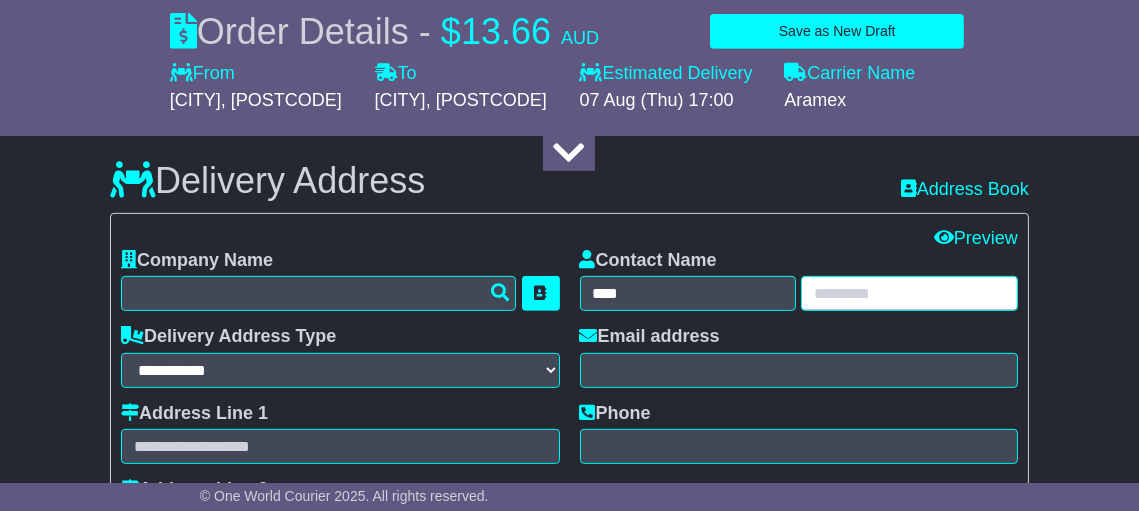 click at bounding box center (909, 293) 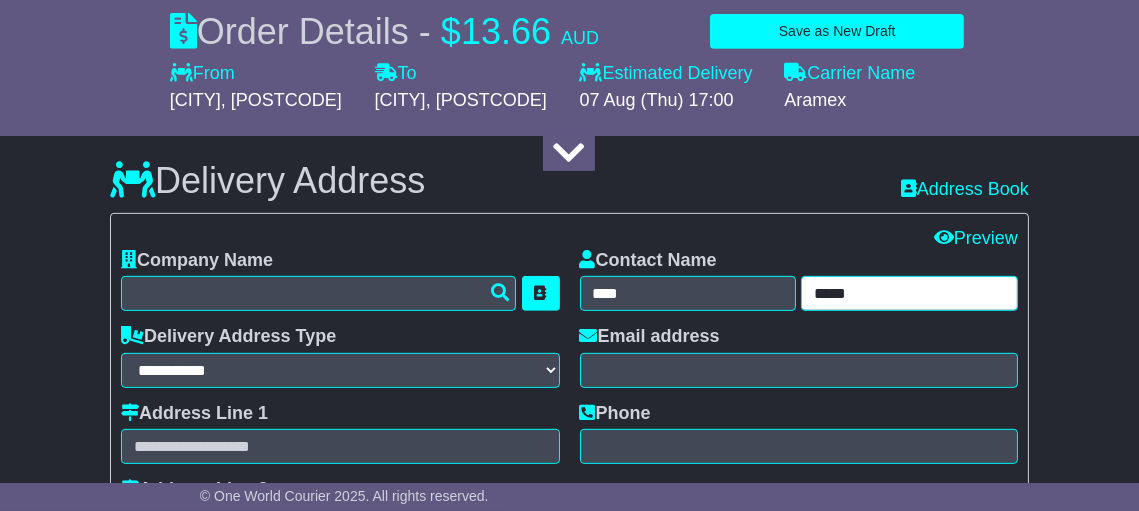 type on "*****" 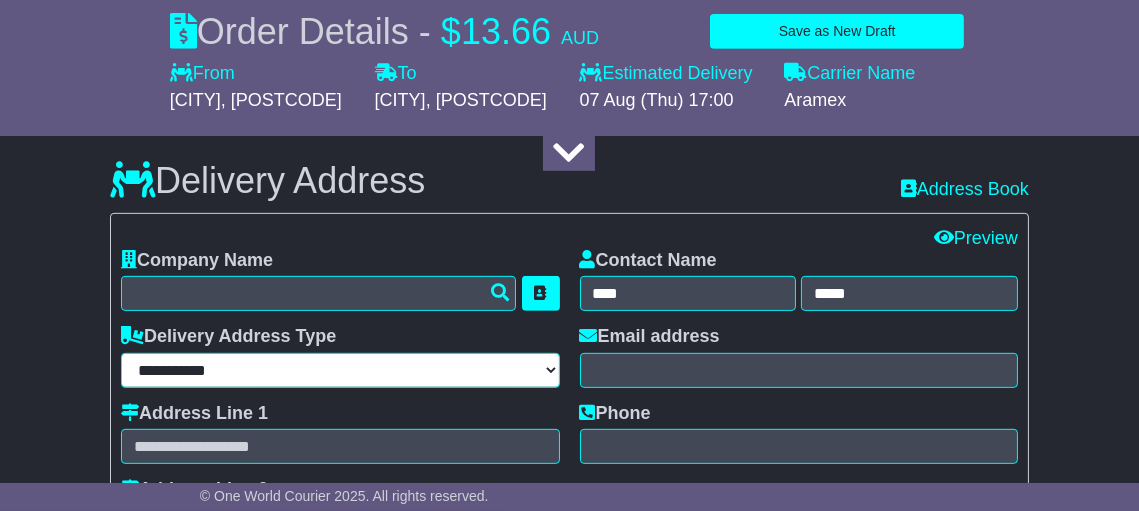 click on "**********" at bounding box center (340, 370) 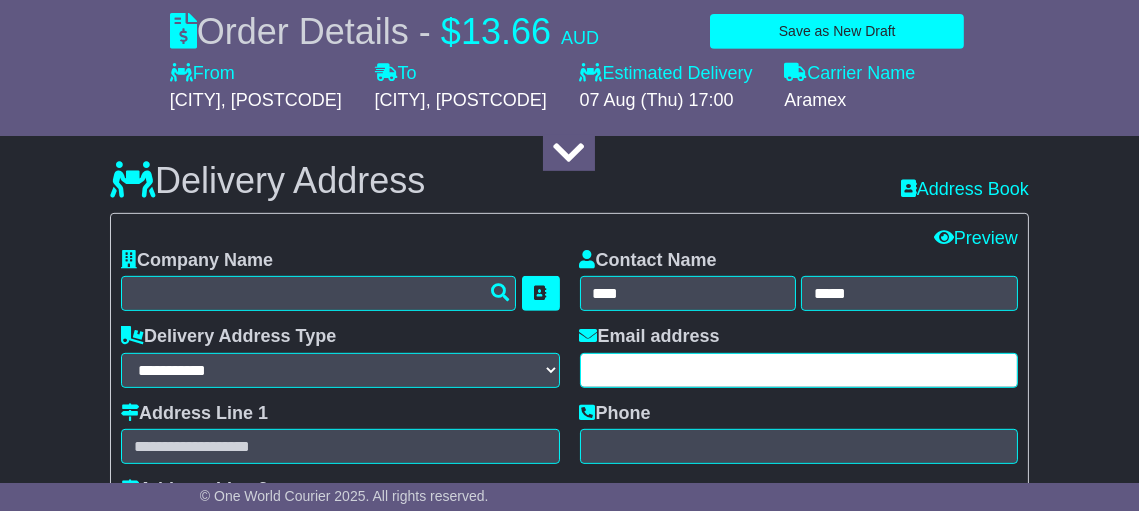 click at bounding box center (799, 370) 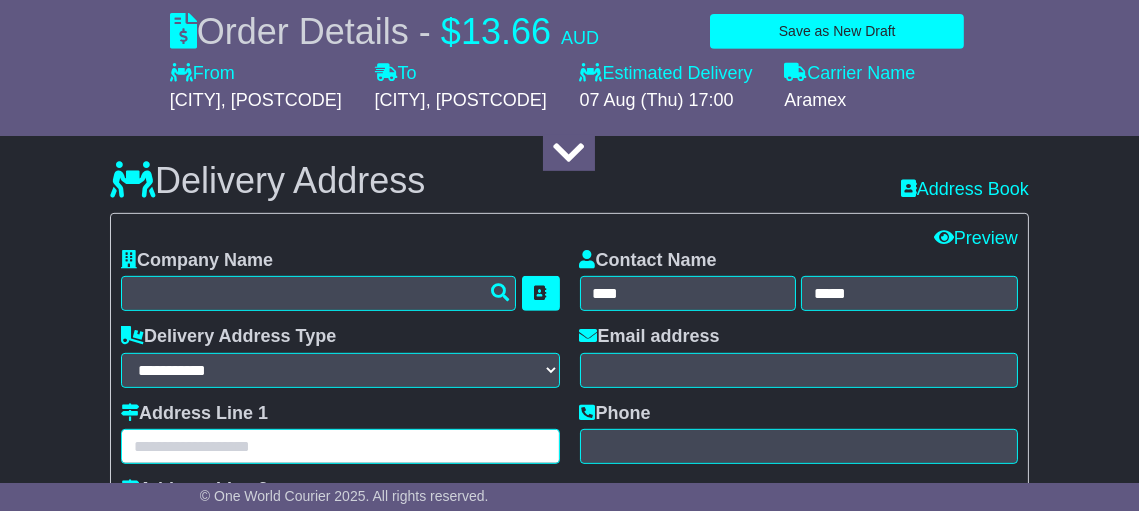 click at bounding box center (340, 446) 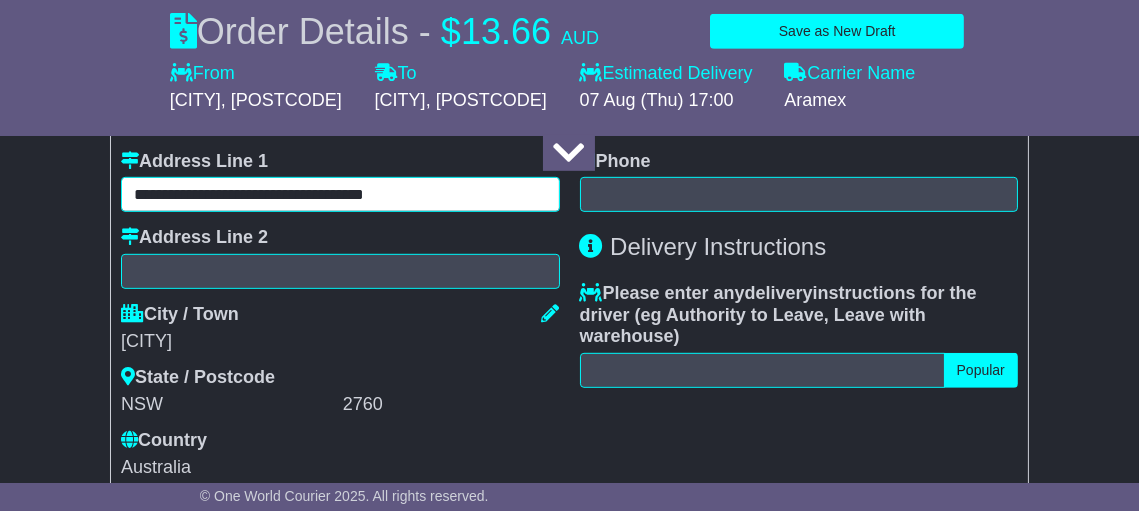 scroll, scrollTop: 1466, scrollLeft: 0, axis: vertical 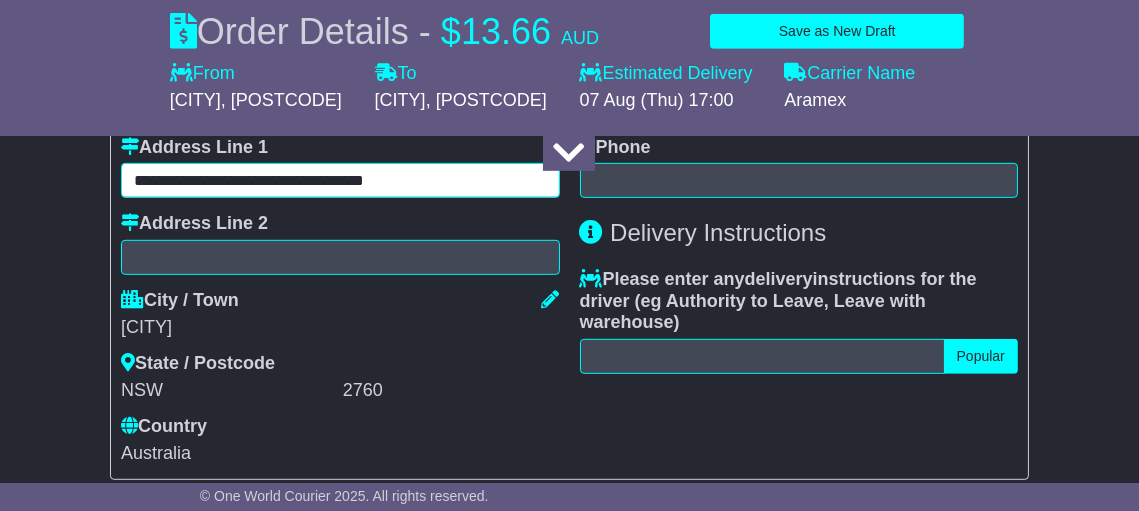 drag, startPoint x: 455, startPoint y: 181, endPoint x: 336, endPoint y: 177, distance: 119.06721 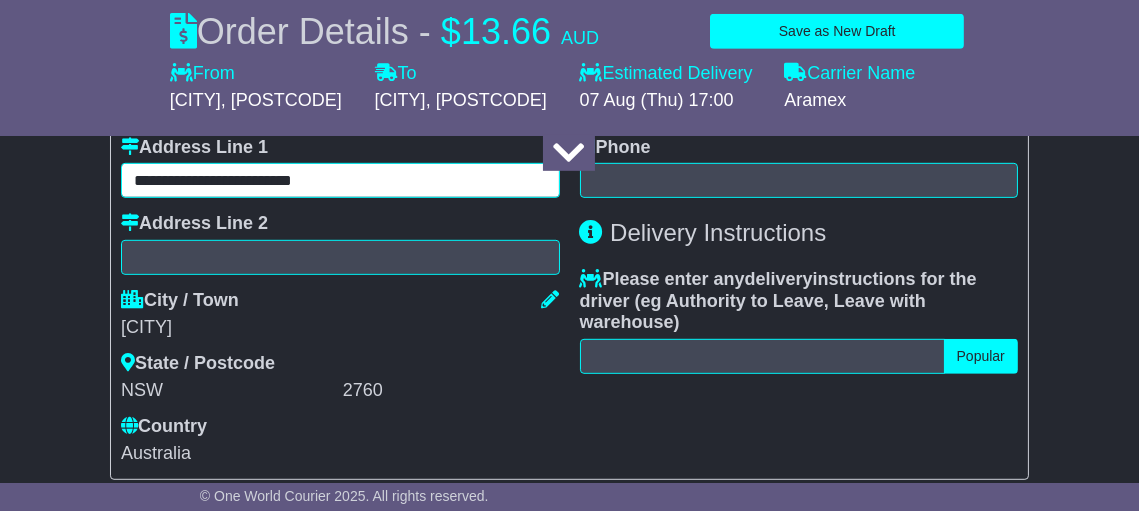 type on "**********" 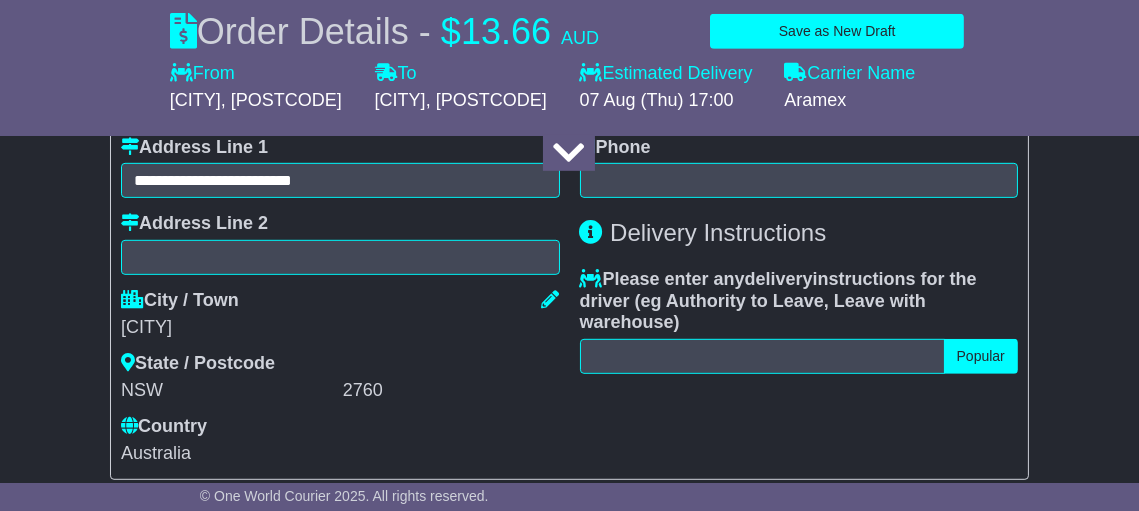click at bounding box center (569, 153) 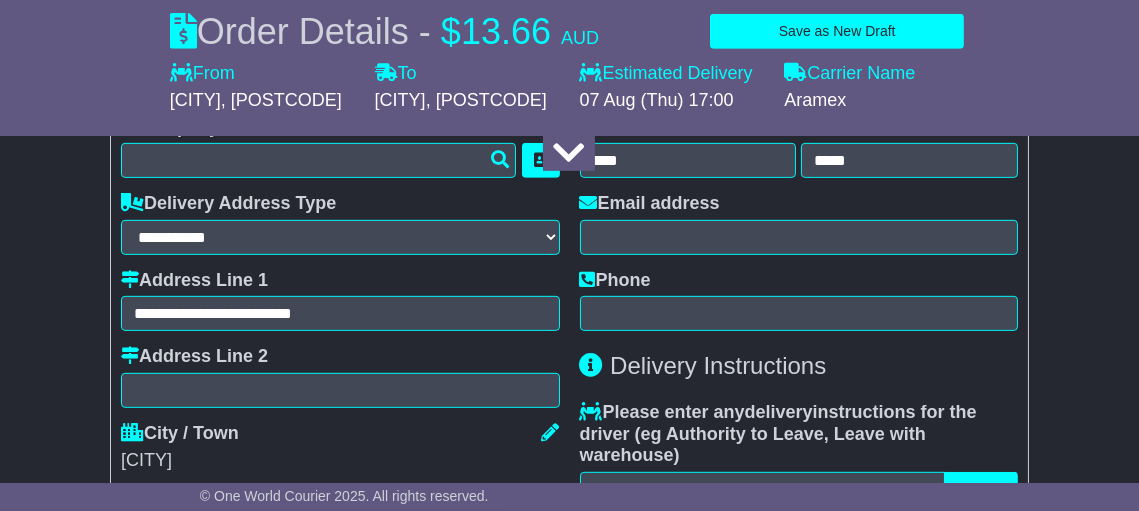 scroll, scrollTop: 1200, scrollLeft: 0, axis: vertical 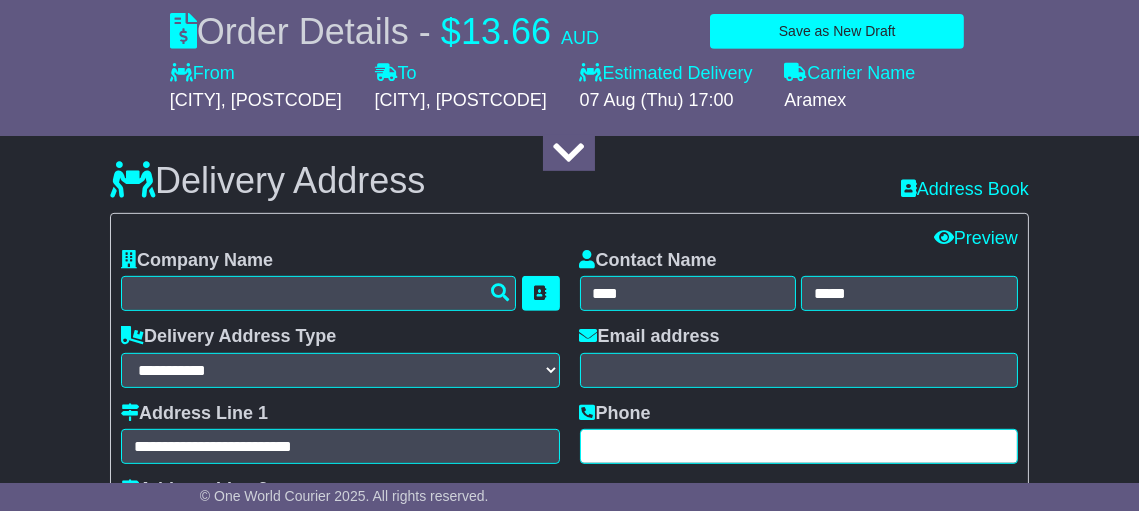 click at bounding box center [799, 446] 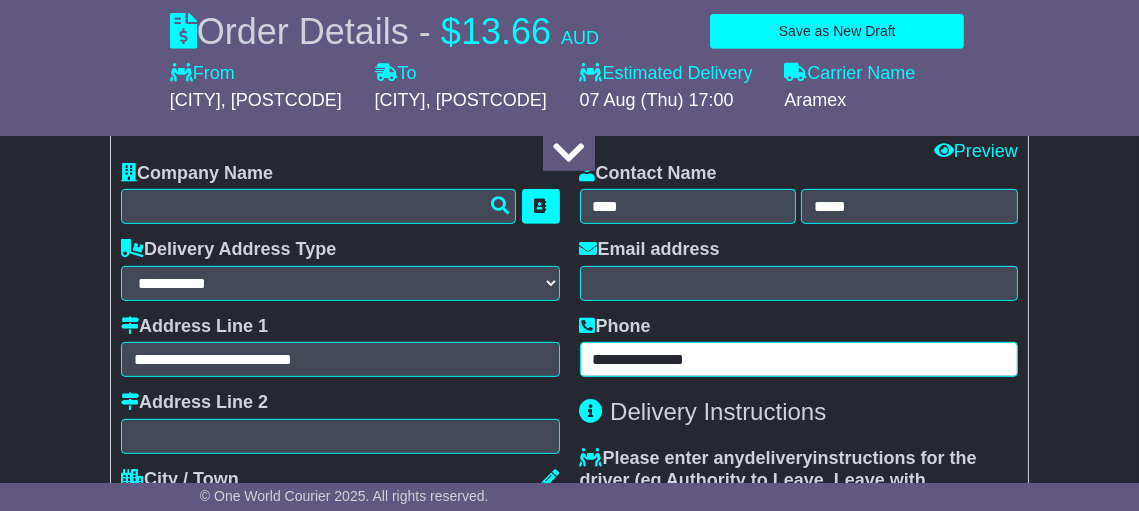 scroll, scrollTop: 1333, scrollLeft: 0, axis: vertical 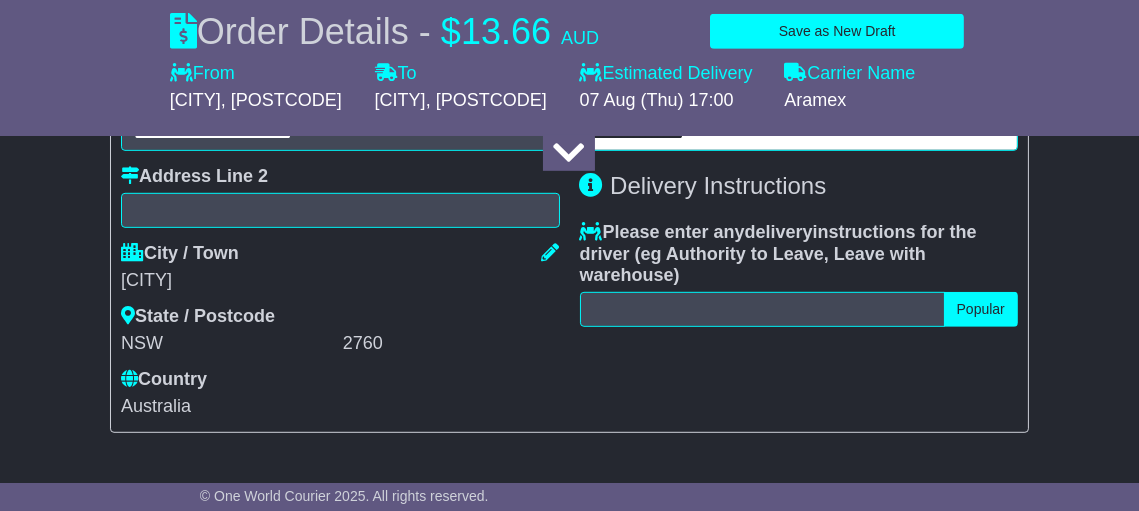 type on "**********" 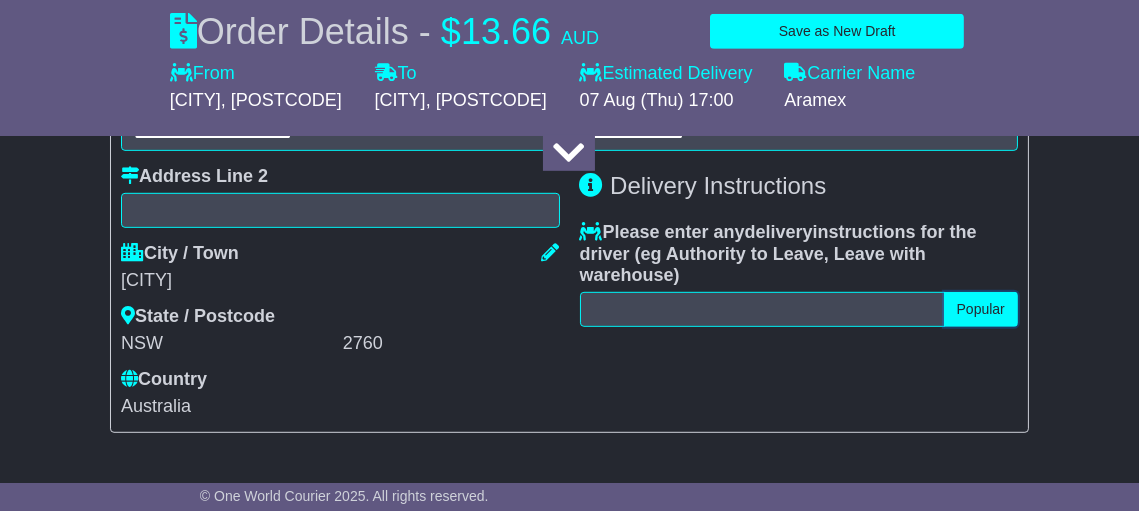 click on "Popular" at bounding box center [981, 309] 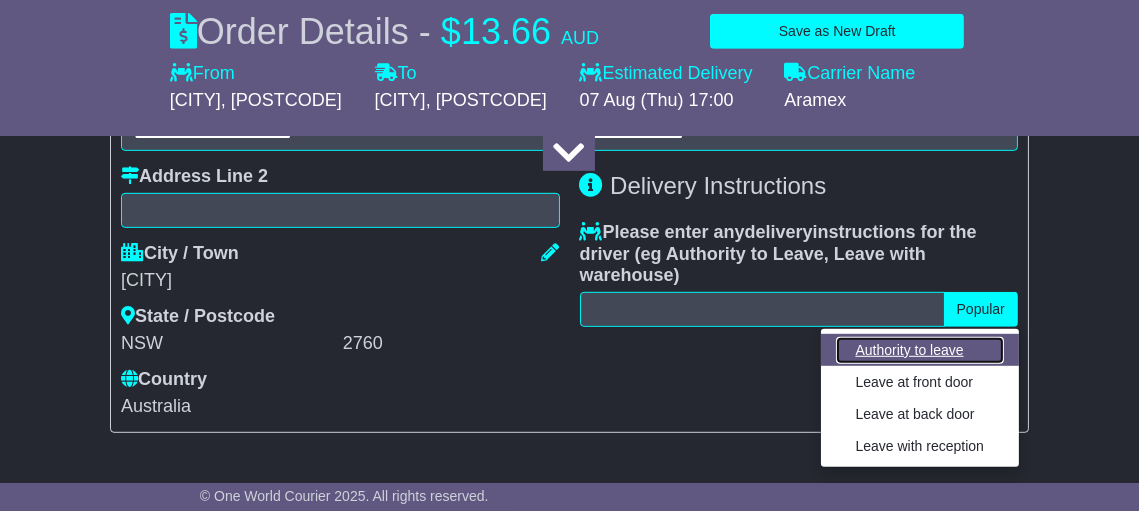 click on "Authority to leave" at bounding box center (920, 350) 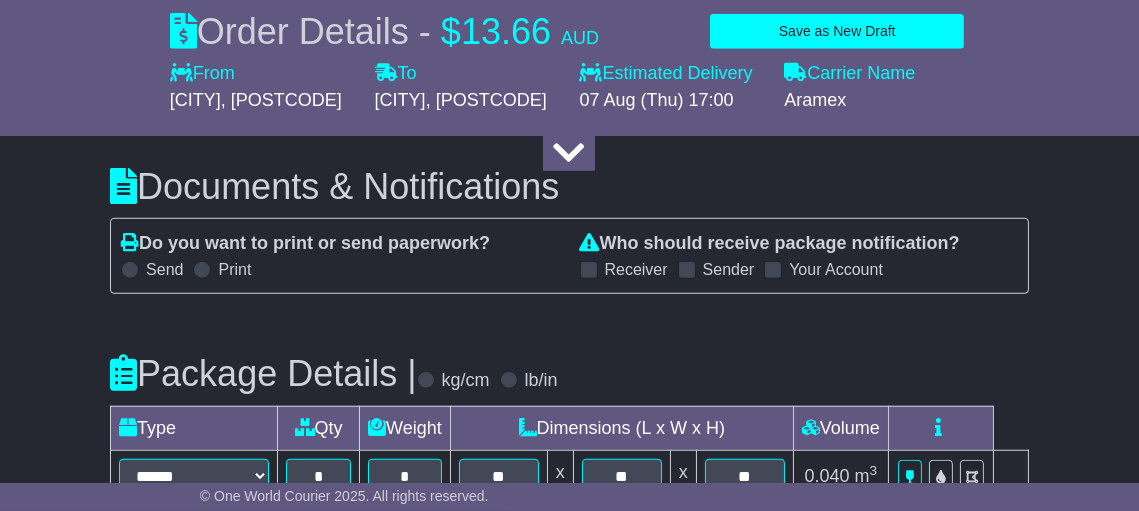 scroll, scrollTop: 2455, scrollLeft: 0, axis: vertical 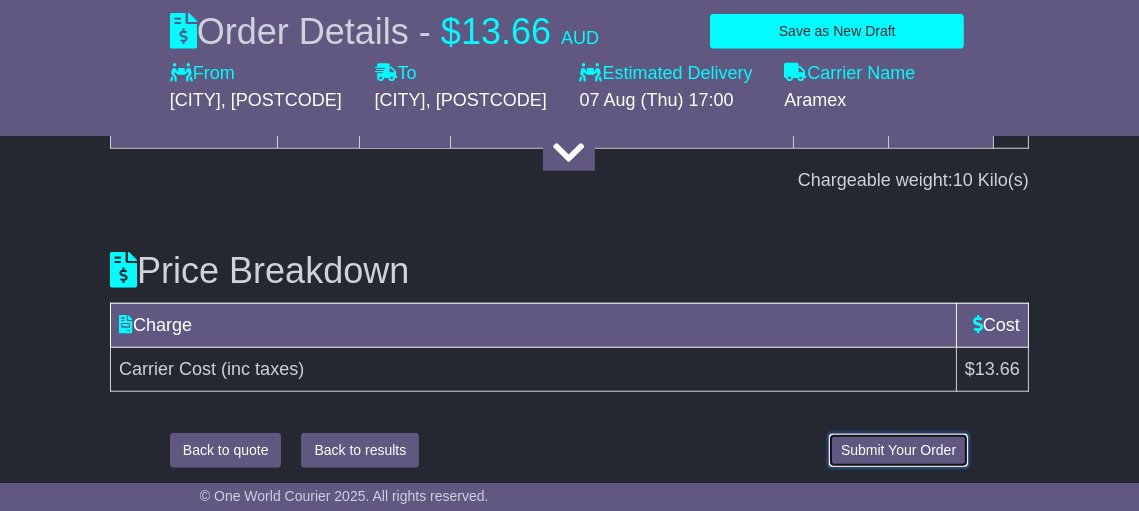 click on "Submit Your Order" at bounding box center (898, 450) 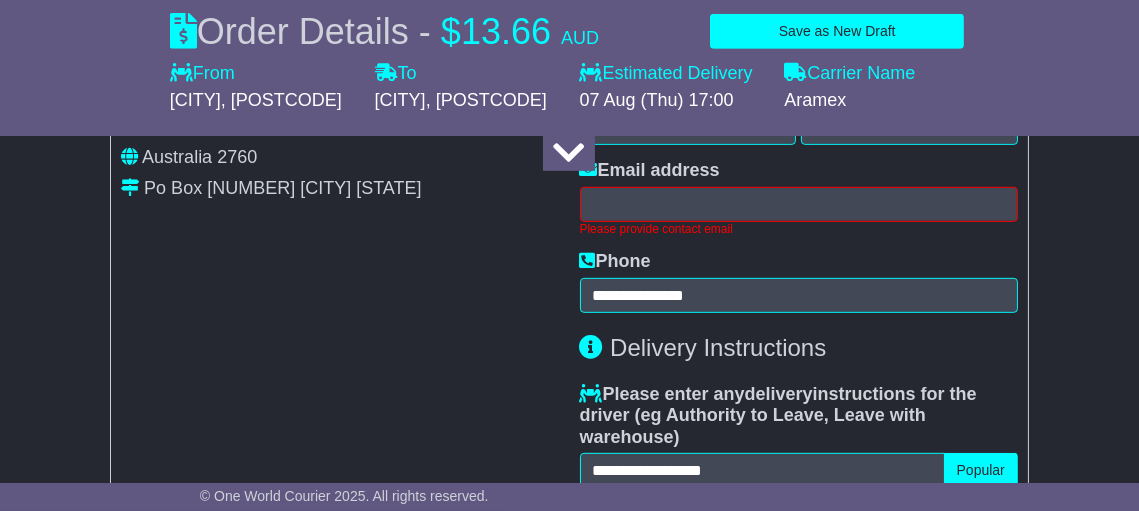 scroll, scrollTop: 1365, scrollLeft: 0, axis: vertical 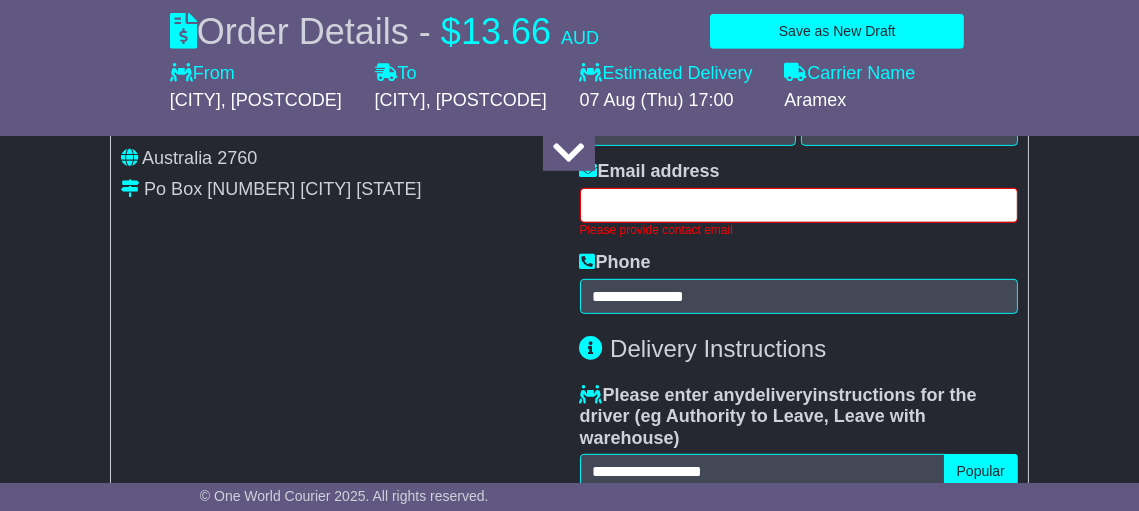 click at bounding box center (799, 205) 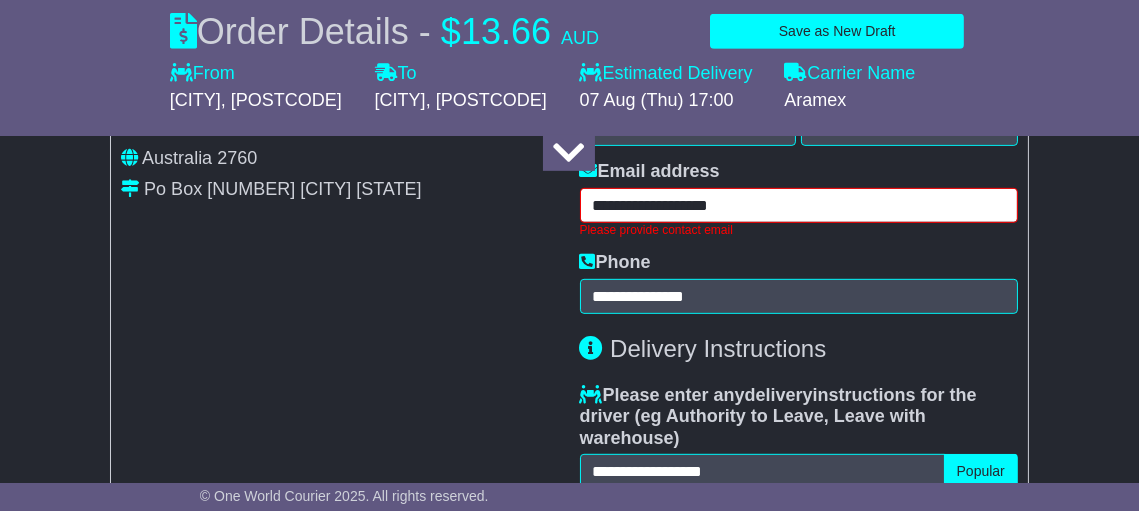 type on "**********" 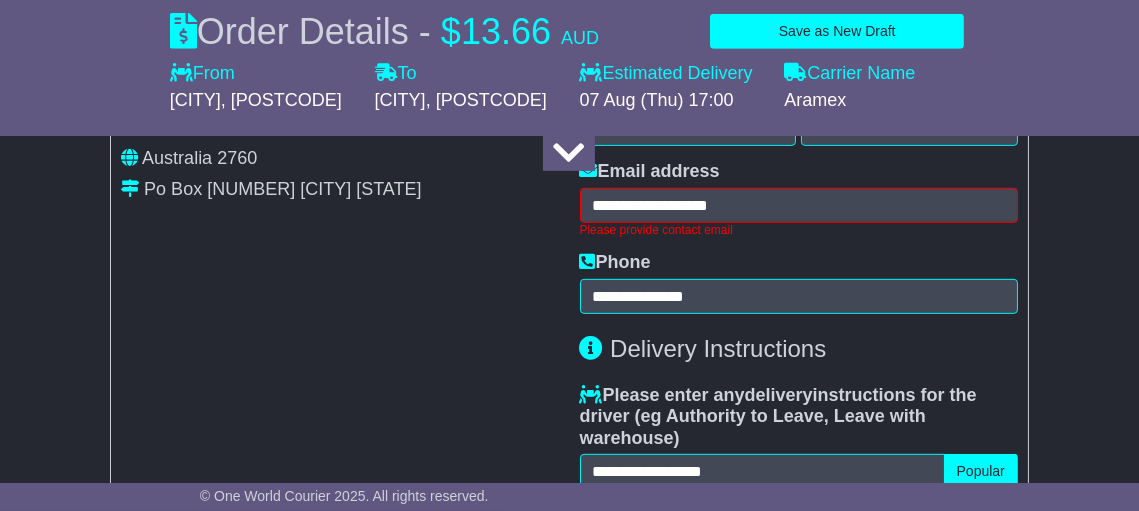 click on "**********" at bounding box center [569, 225] 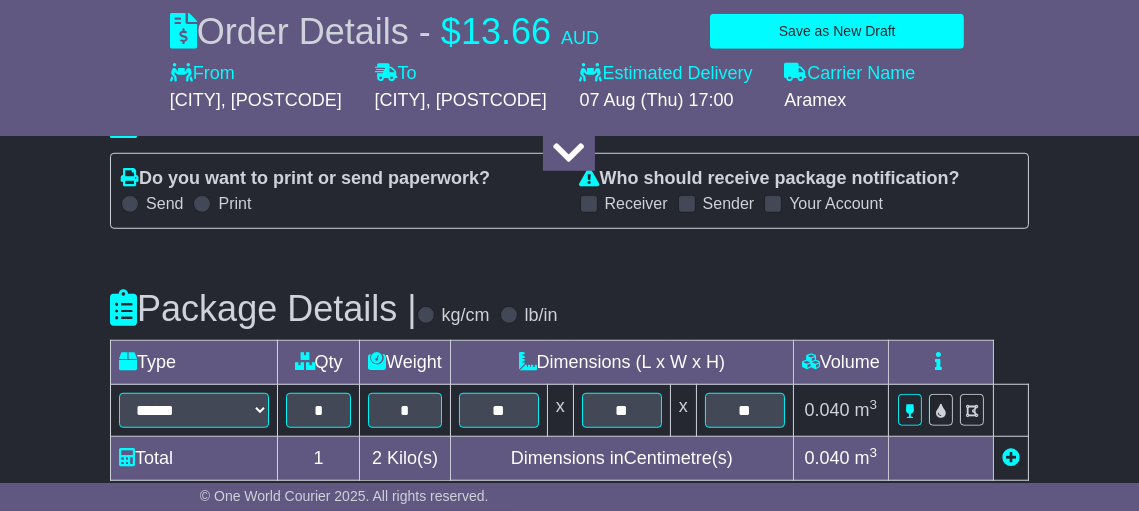 scroll, scrollTop: 2343, scrollLeft: 0, axis: vertical 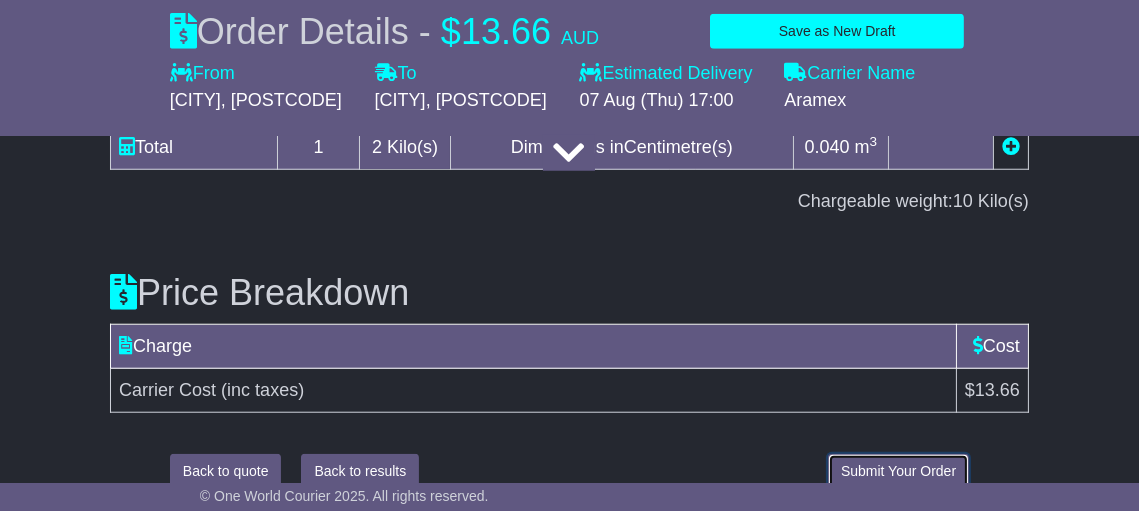 click on "Submit Your Order" at bounding box center (898, 471) 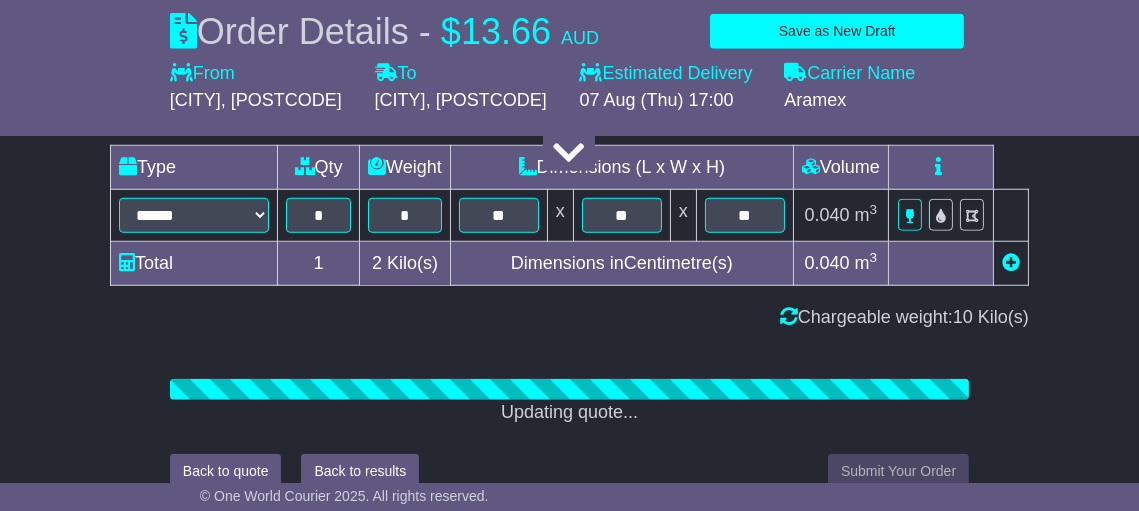 scroll, scrollTop: 2343, scrollLeft: 0, axis: vertical 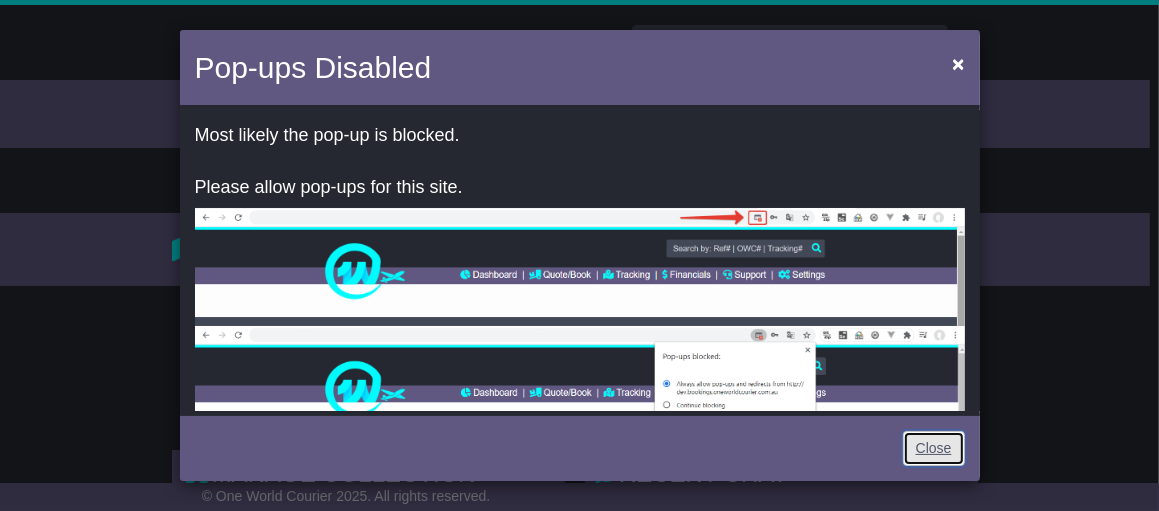 click on "Close" at bounding box center [934, 448] 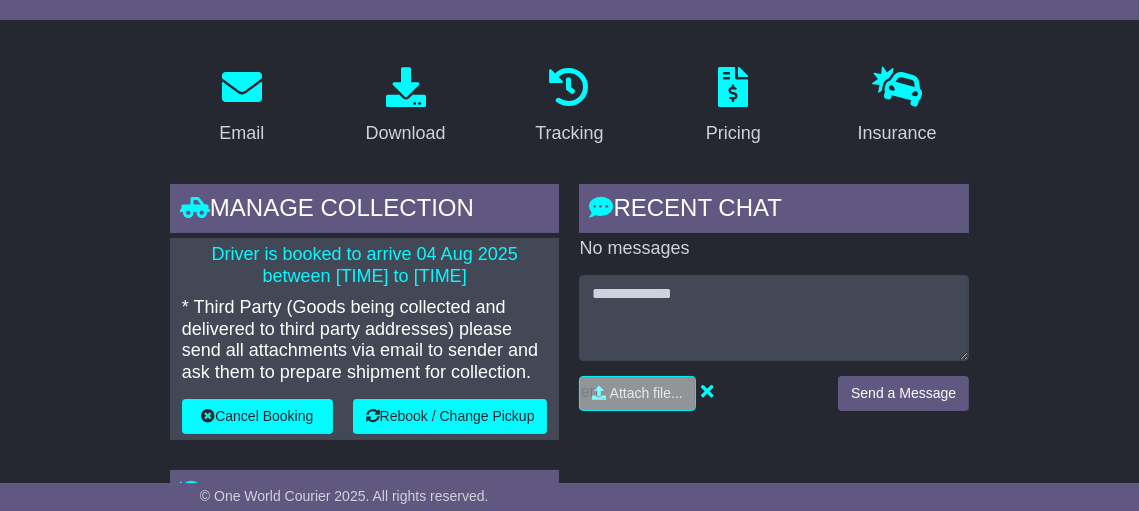 scroll, scrollTop: 133, scrollLeft: 0, axis: vertical 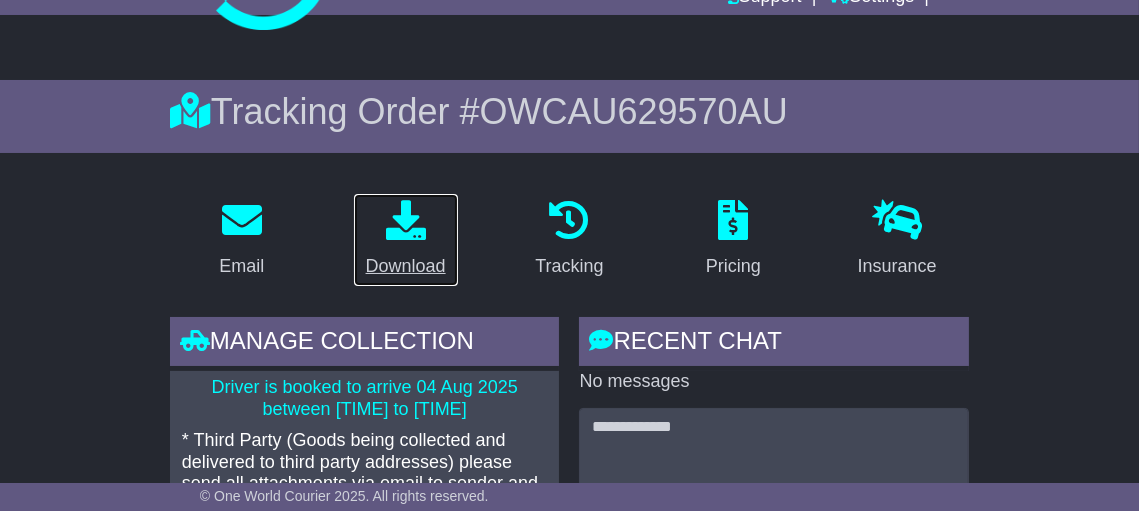 click at bounding box center [406, 220] 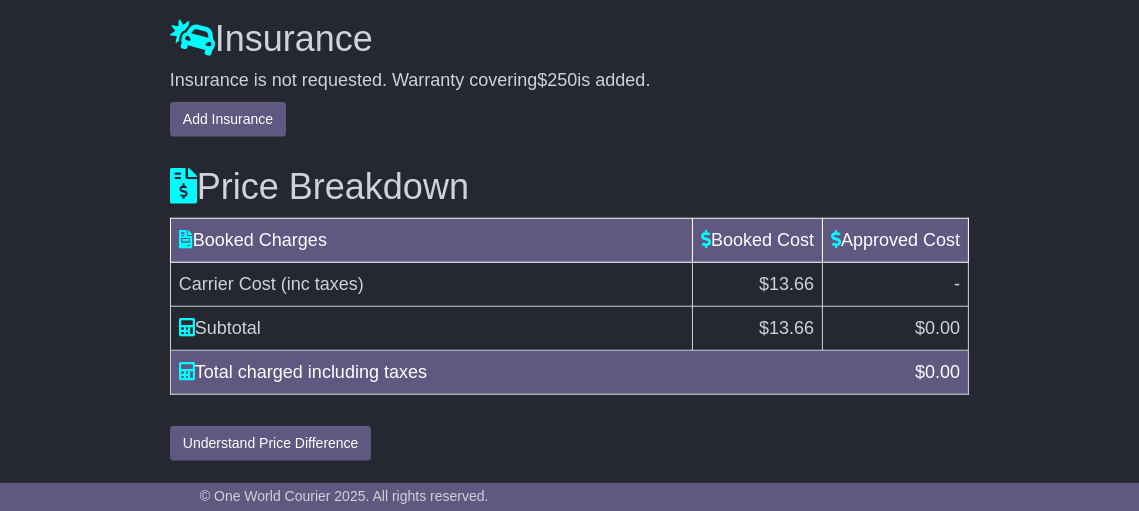 scroll, scrollTop: 2254, scrollLeft: 0, axis: vertical 